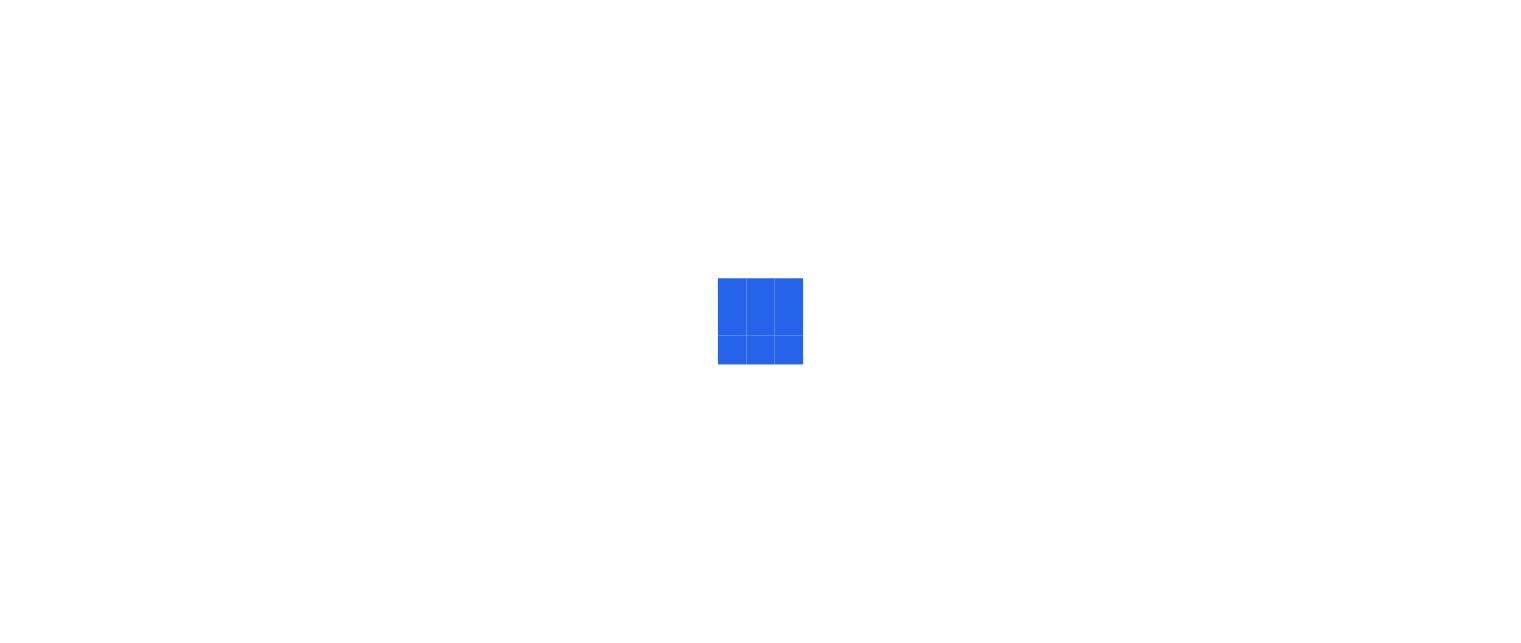 scroll, scrollTop: 0, scrollLeft: 0, axis: both 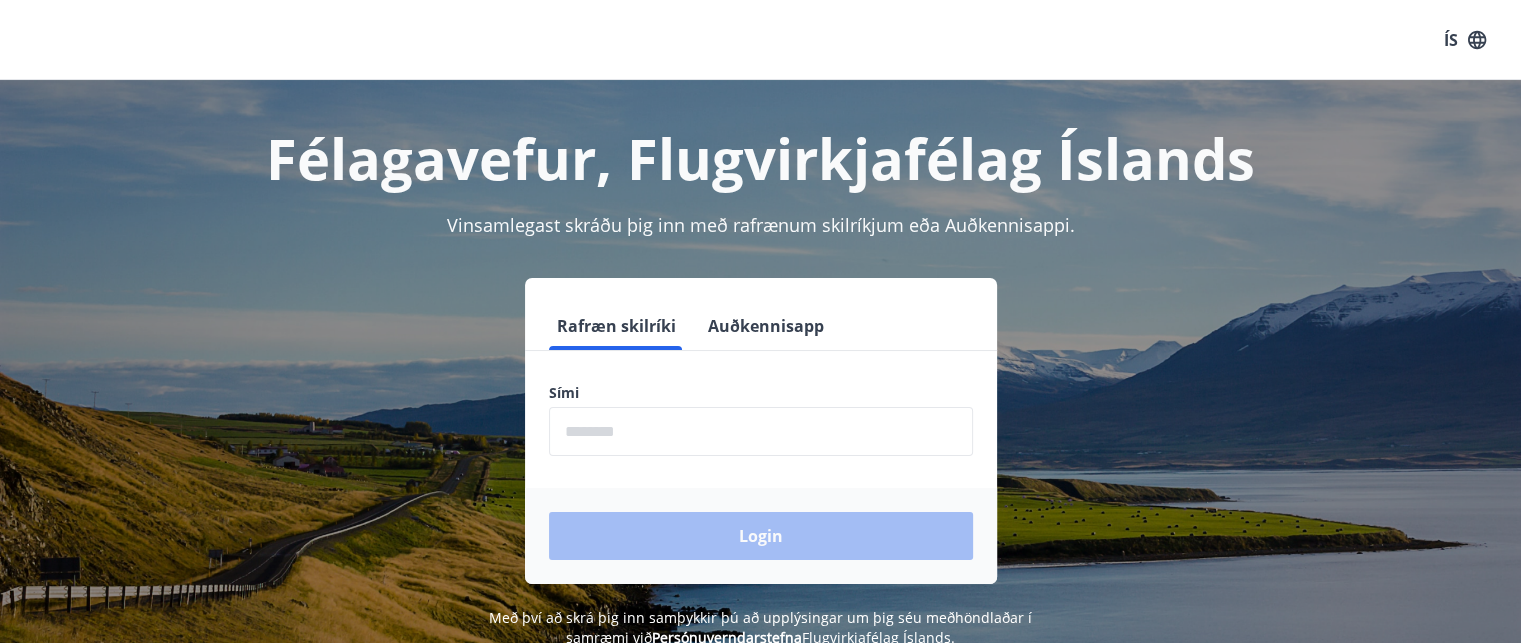 click at bounding box center [761, 431] 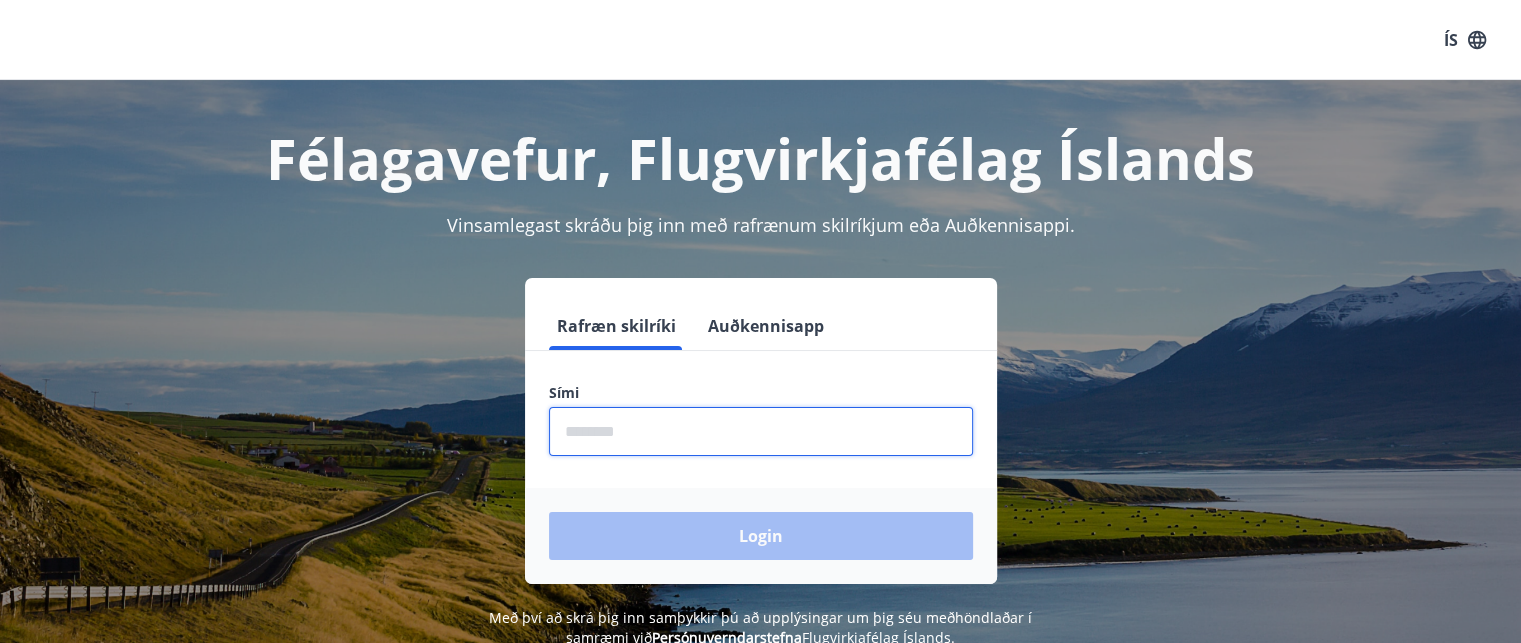type on "********" 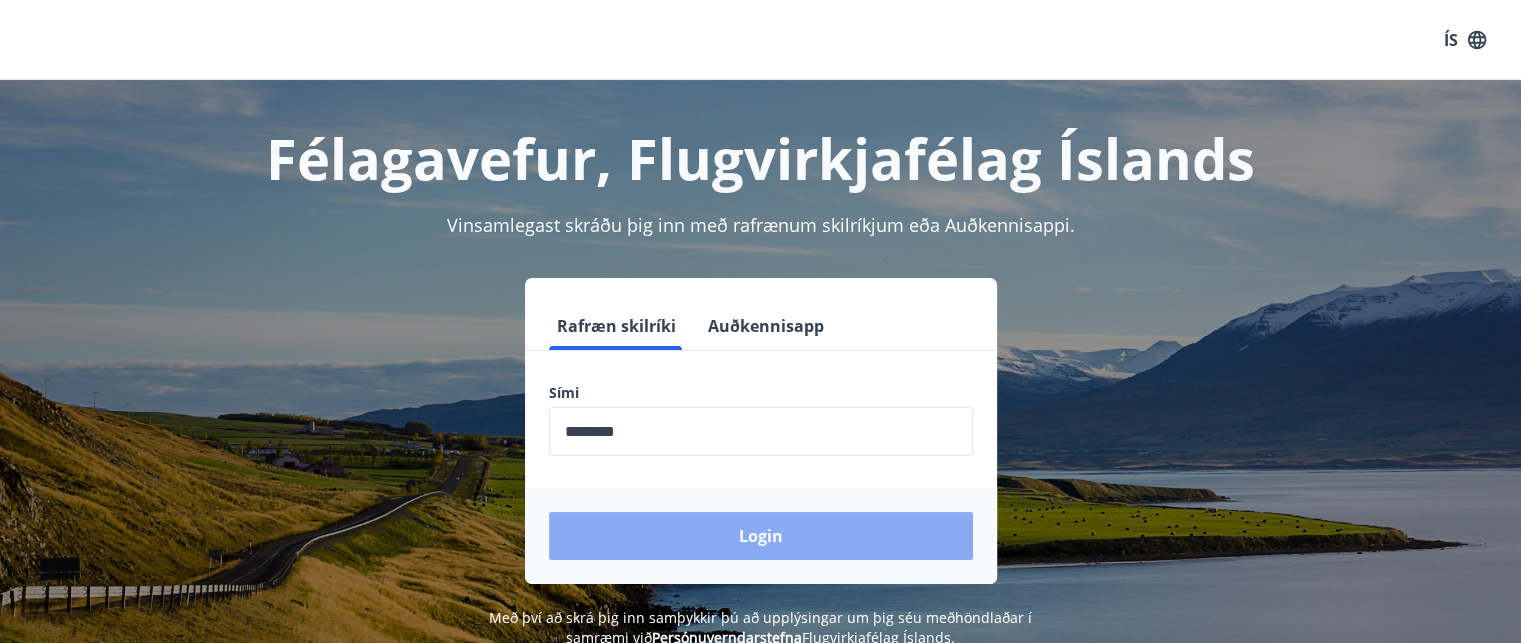 click on "Login" at bounding box center [761, 536] 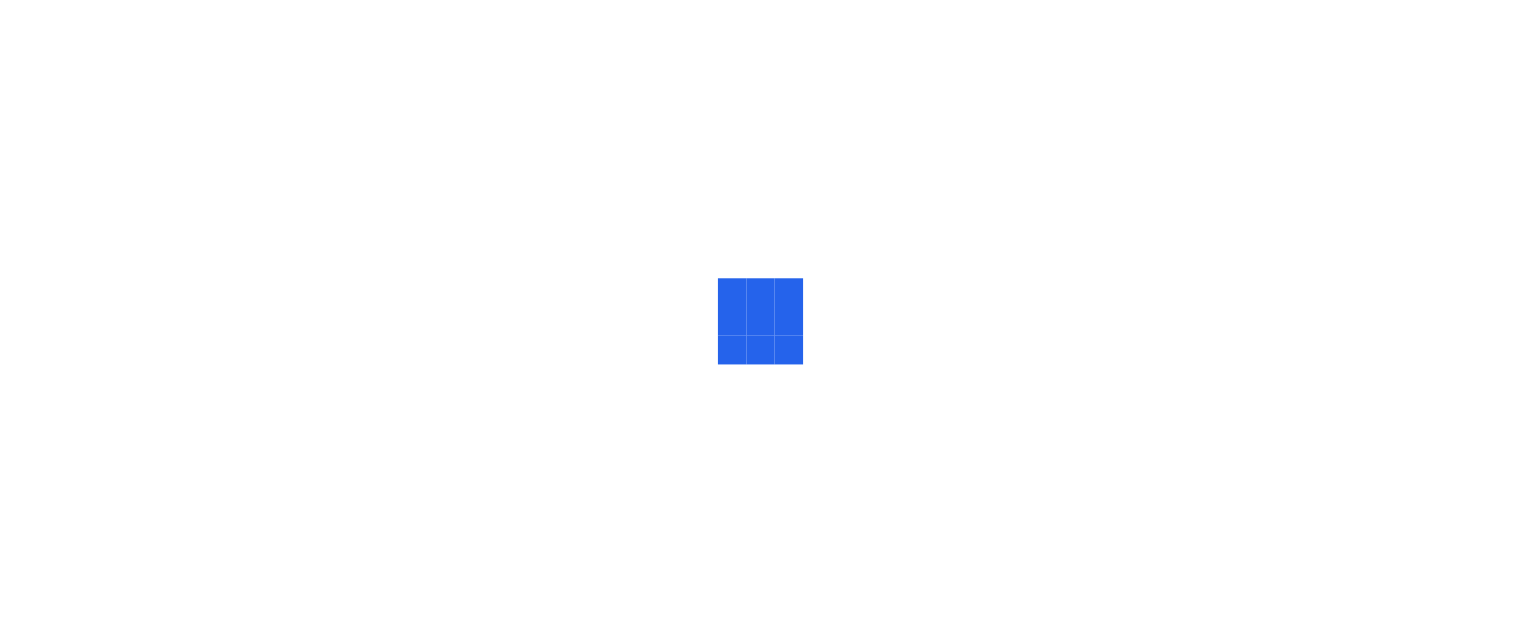 scroll, scrollTop: 0, scrollLeft: 0, axis: both 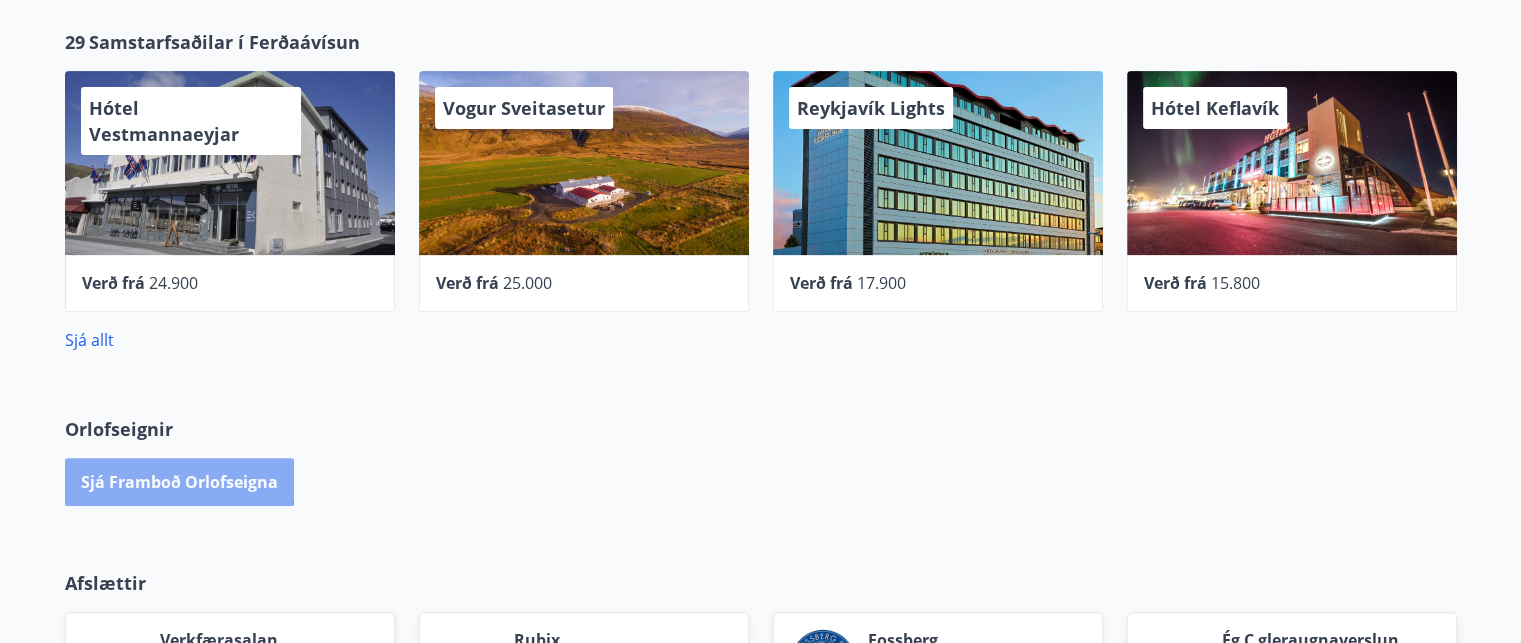 click on "Sjá framboð orlofseigna" at bounding box center [179, 482] 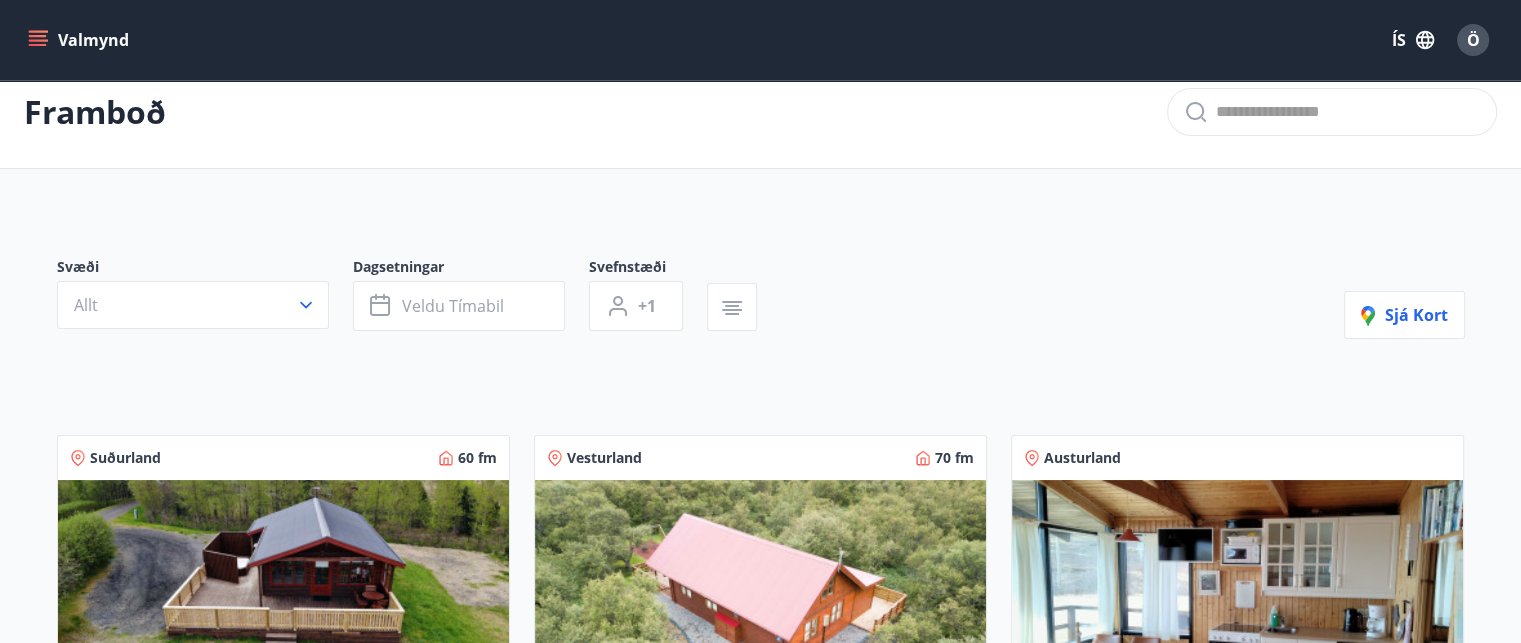 scroll, scrollTop: 0, scrollLeft: 0, axis: both 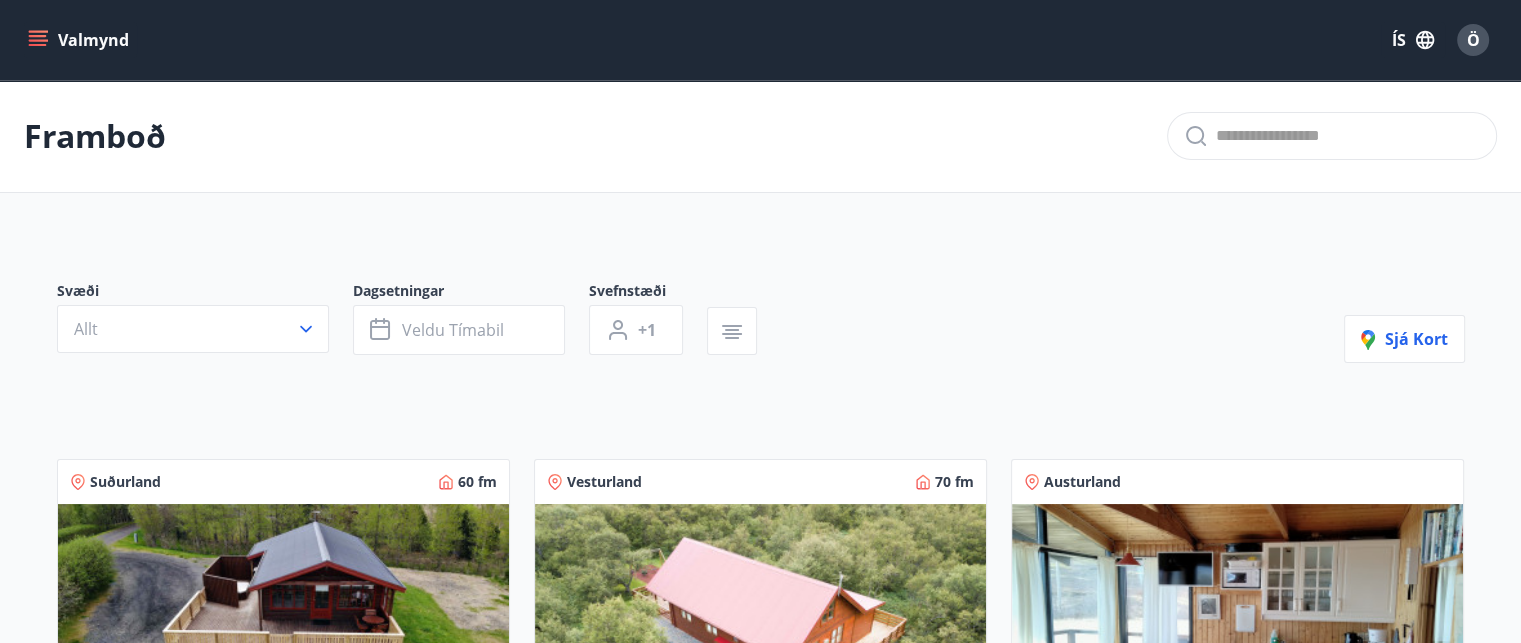 click at bounding box center [38, 40] 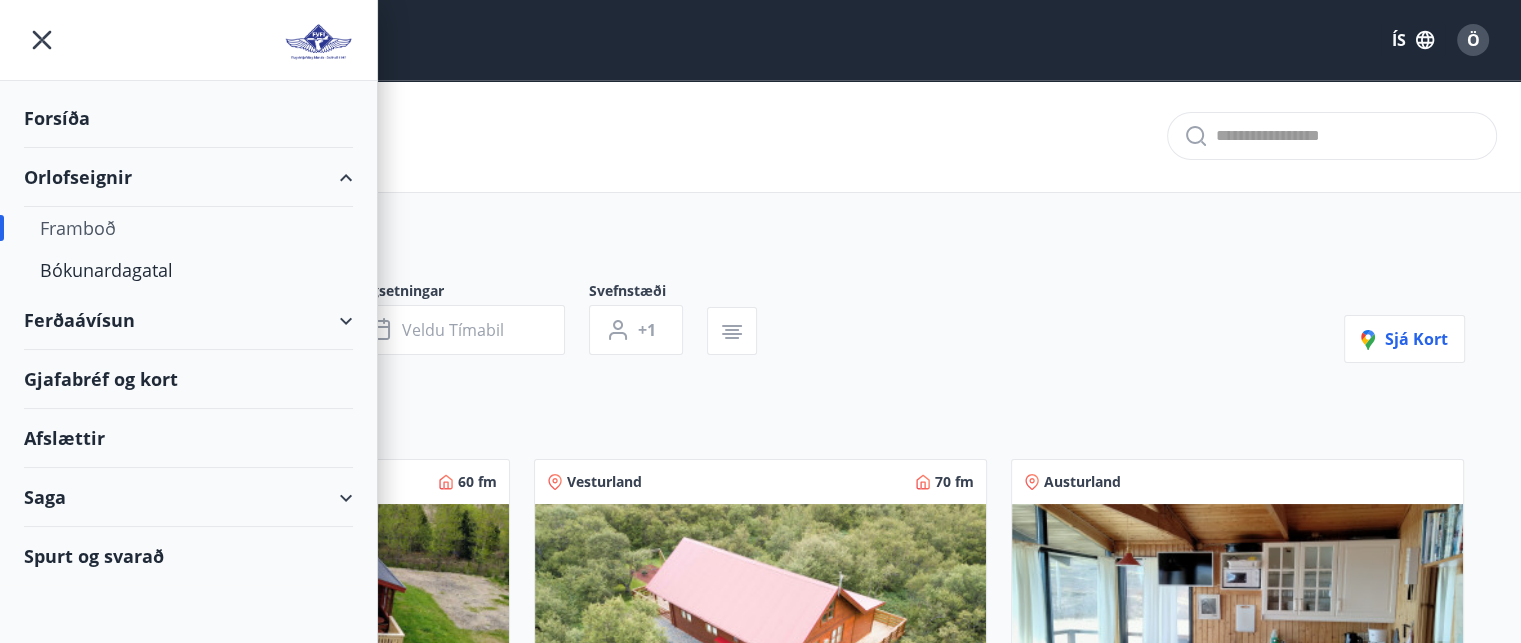 click on "Orlofseignir" at bounding box center [188, 177] 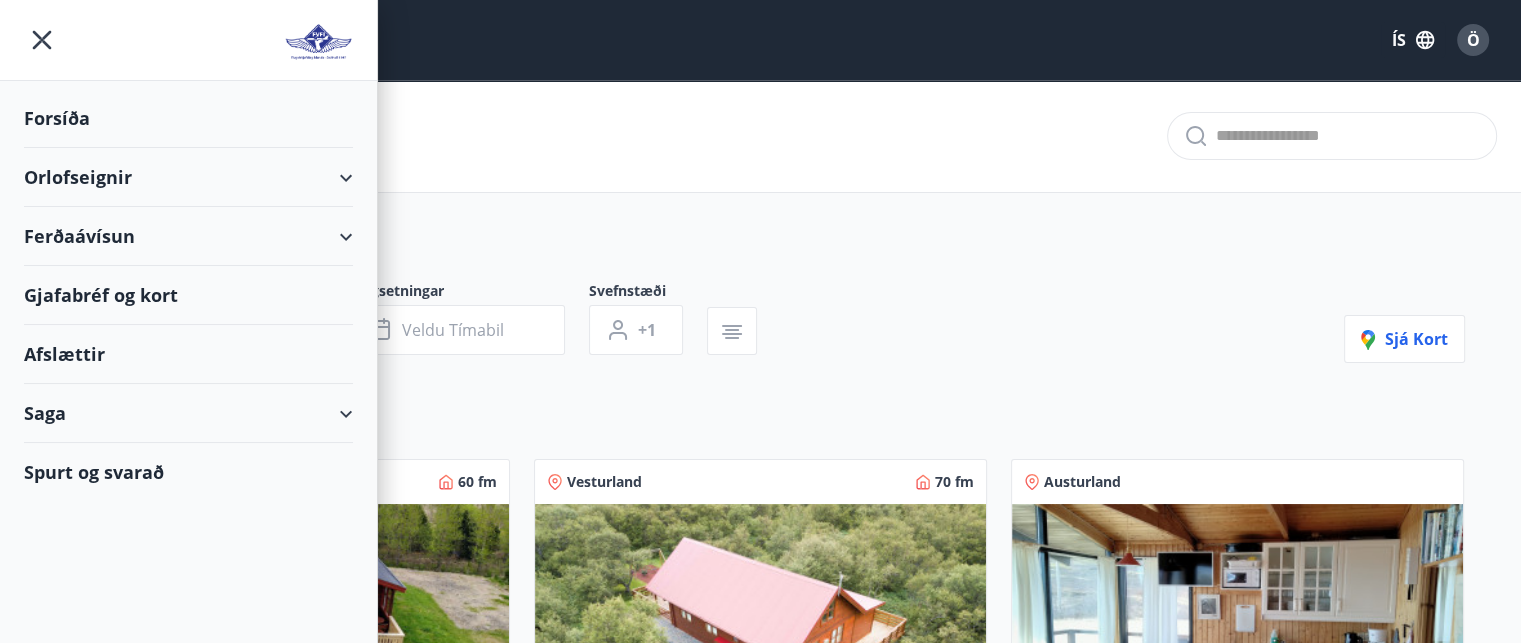 click on "Orlofseignir" at bounding box center (188, 177) 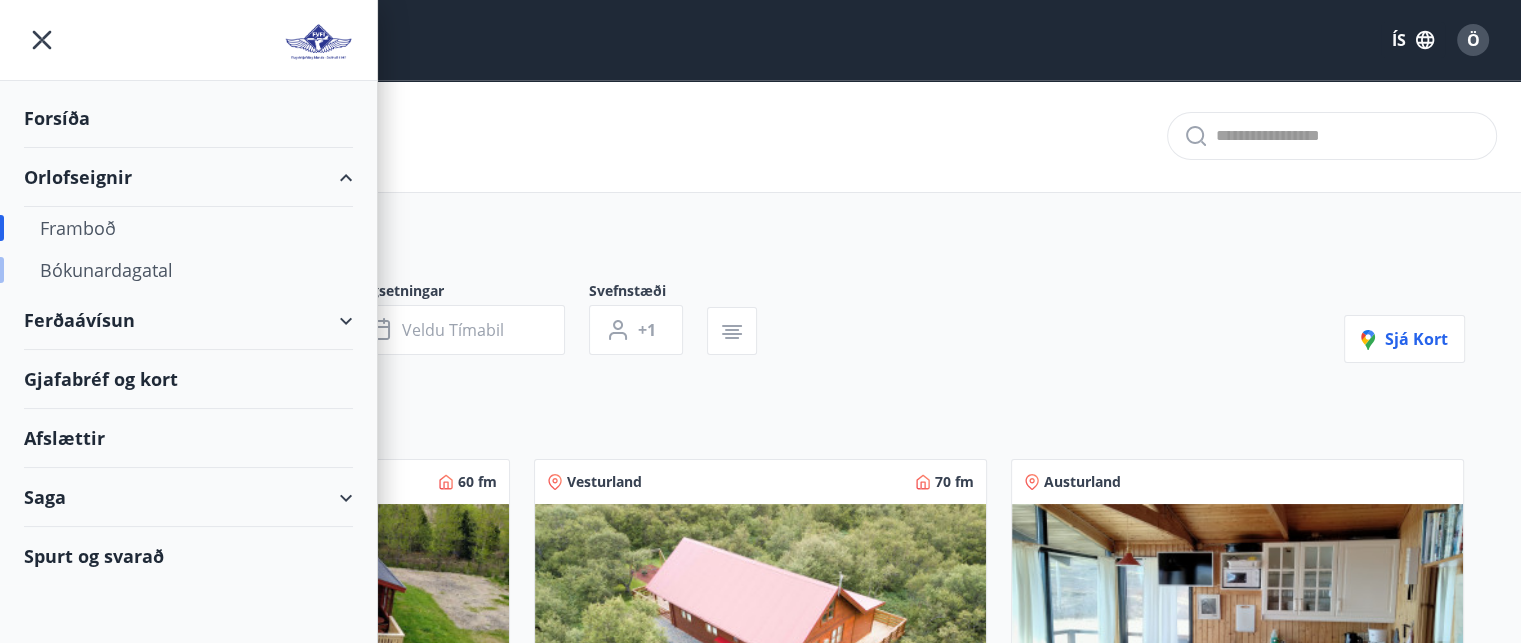 click on "Bókunardagatal" at bounding box center (188, 270) 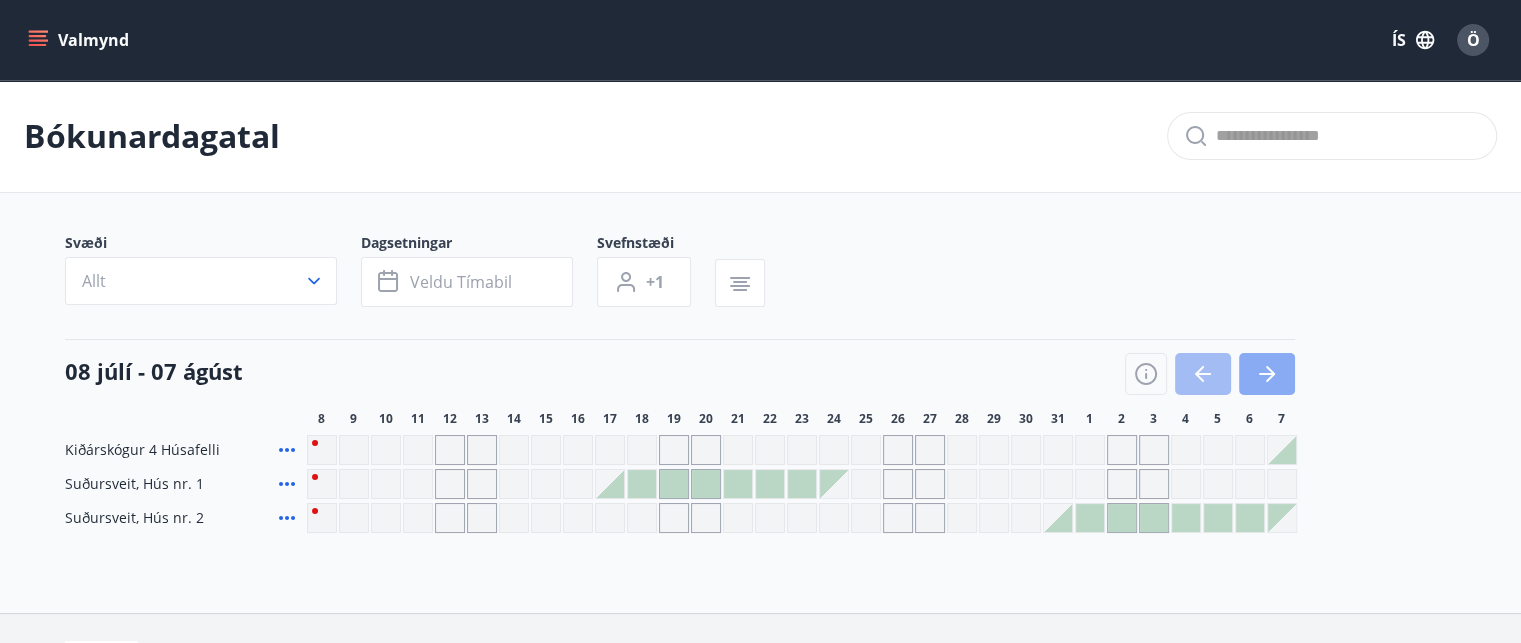 click at bounding box center [1270, 374] 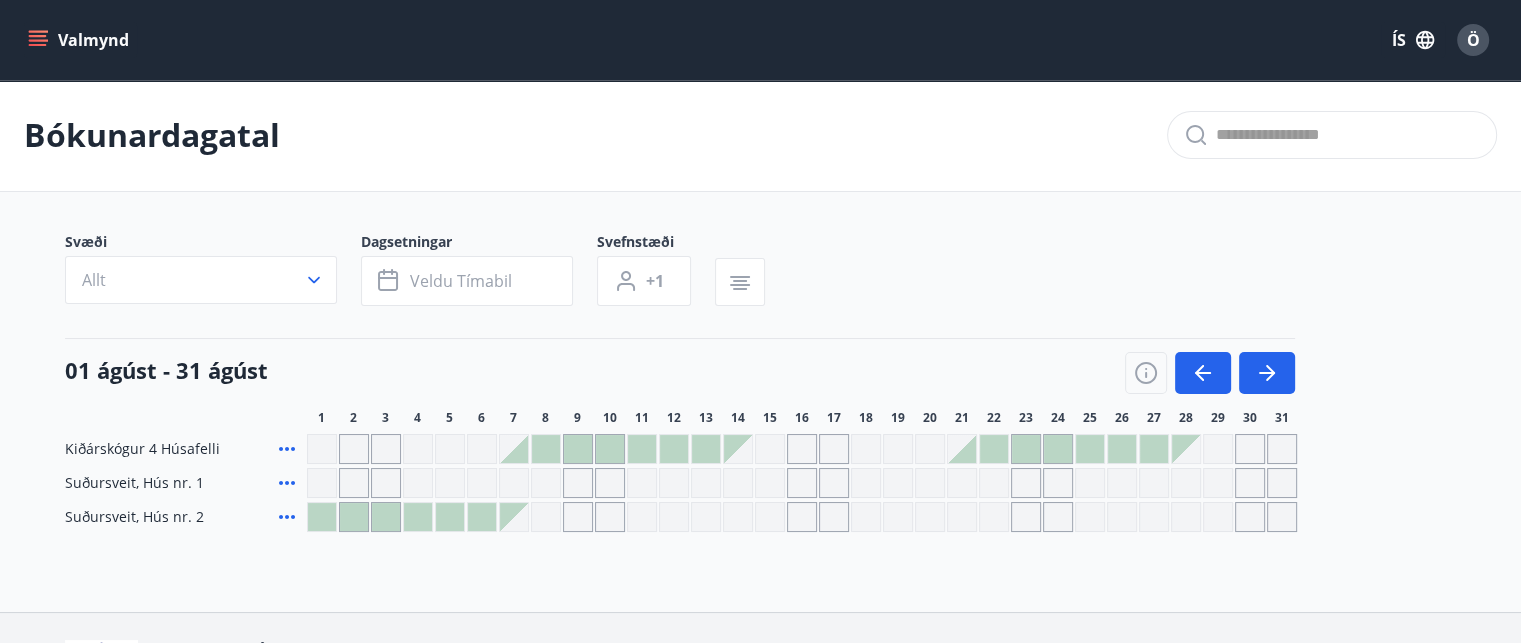 scroll, scrollTop: 0, scrollLeft: 0, axis: both 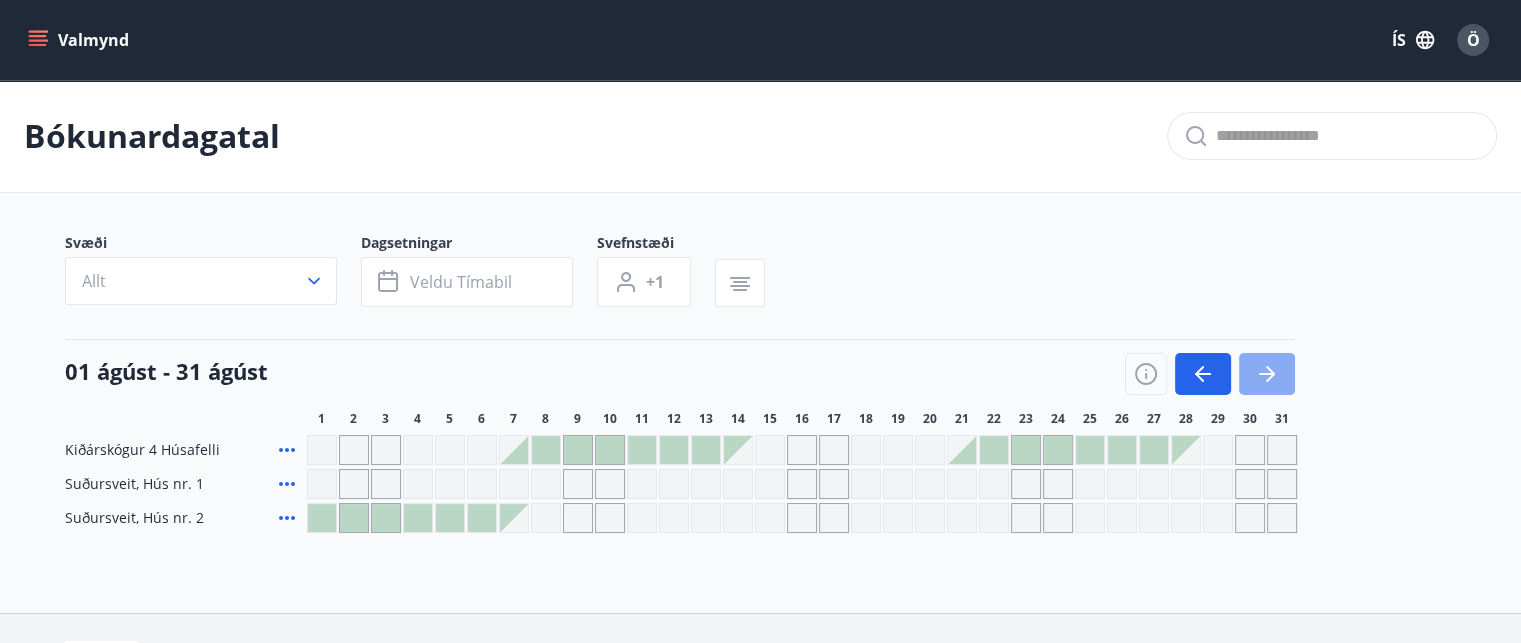 click at bounding box center (1267, 374) 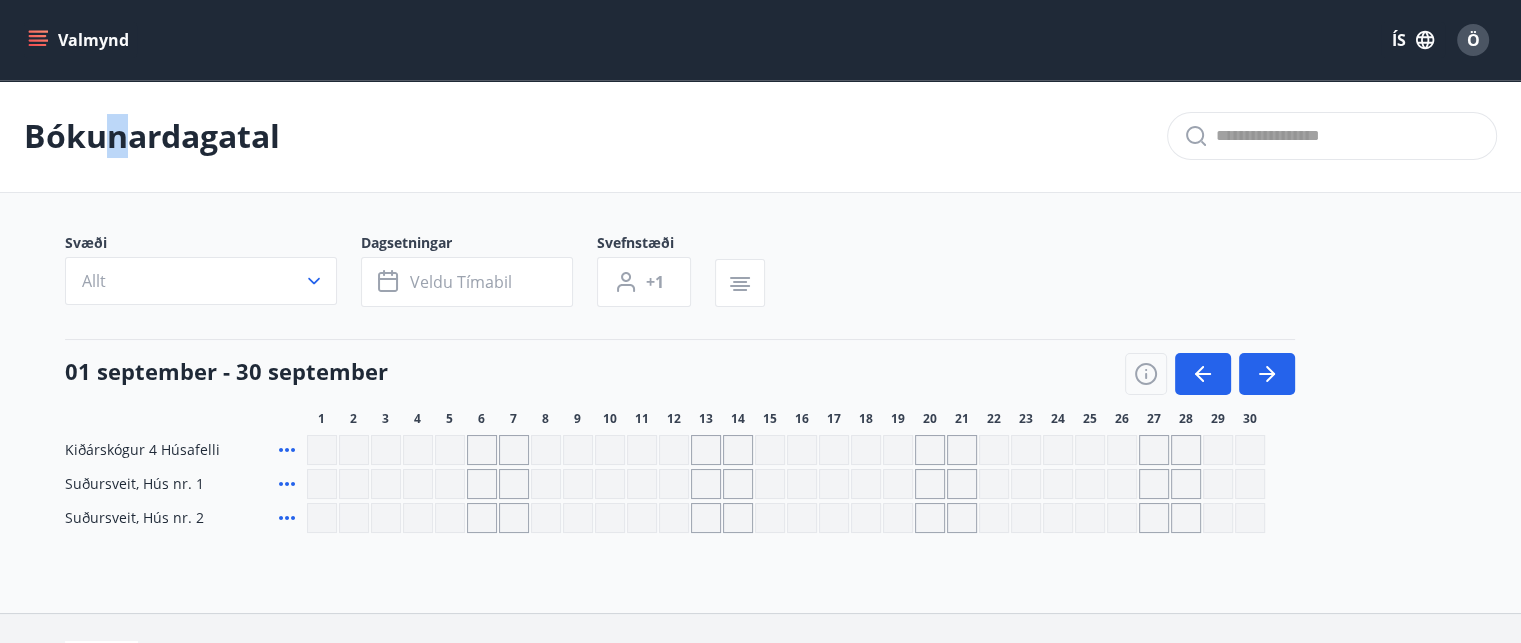click on "Bókunardagatal" at bounding box center (152, 136) 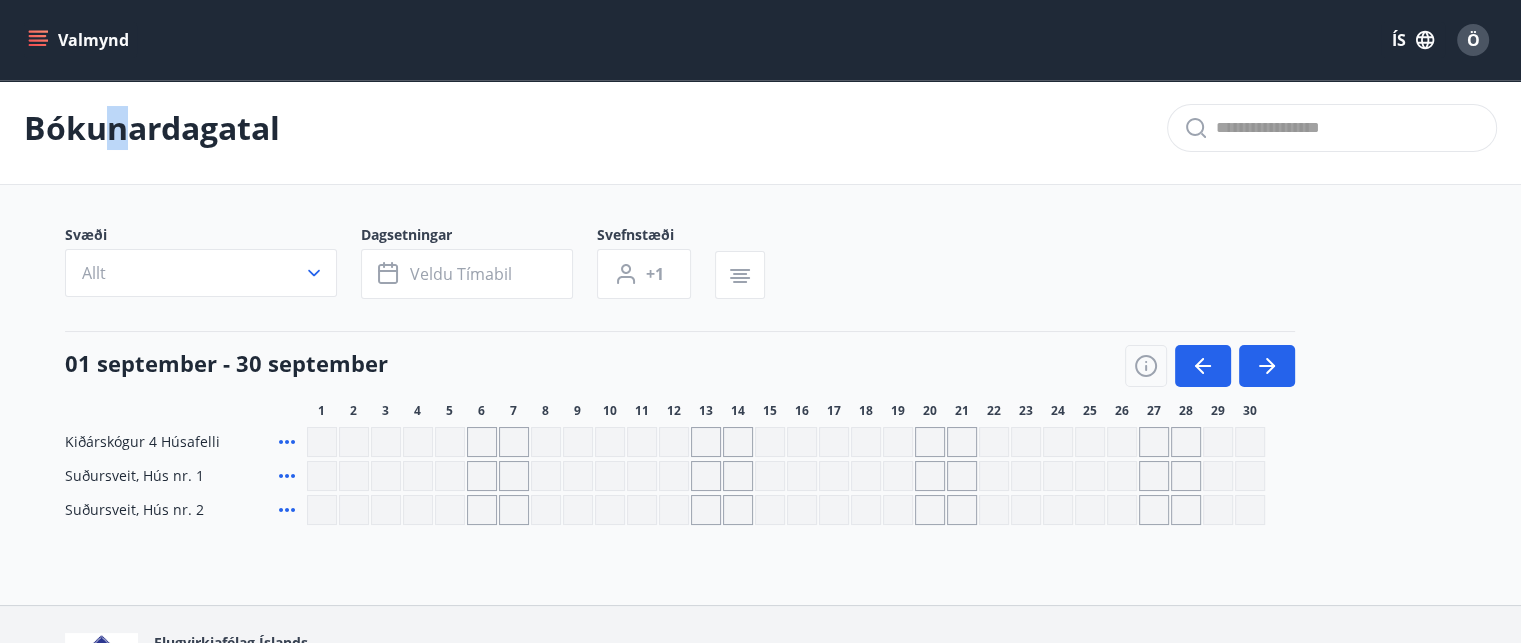 scroll, scrollTop: 0, scrollLeft: 0, axis: both 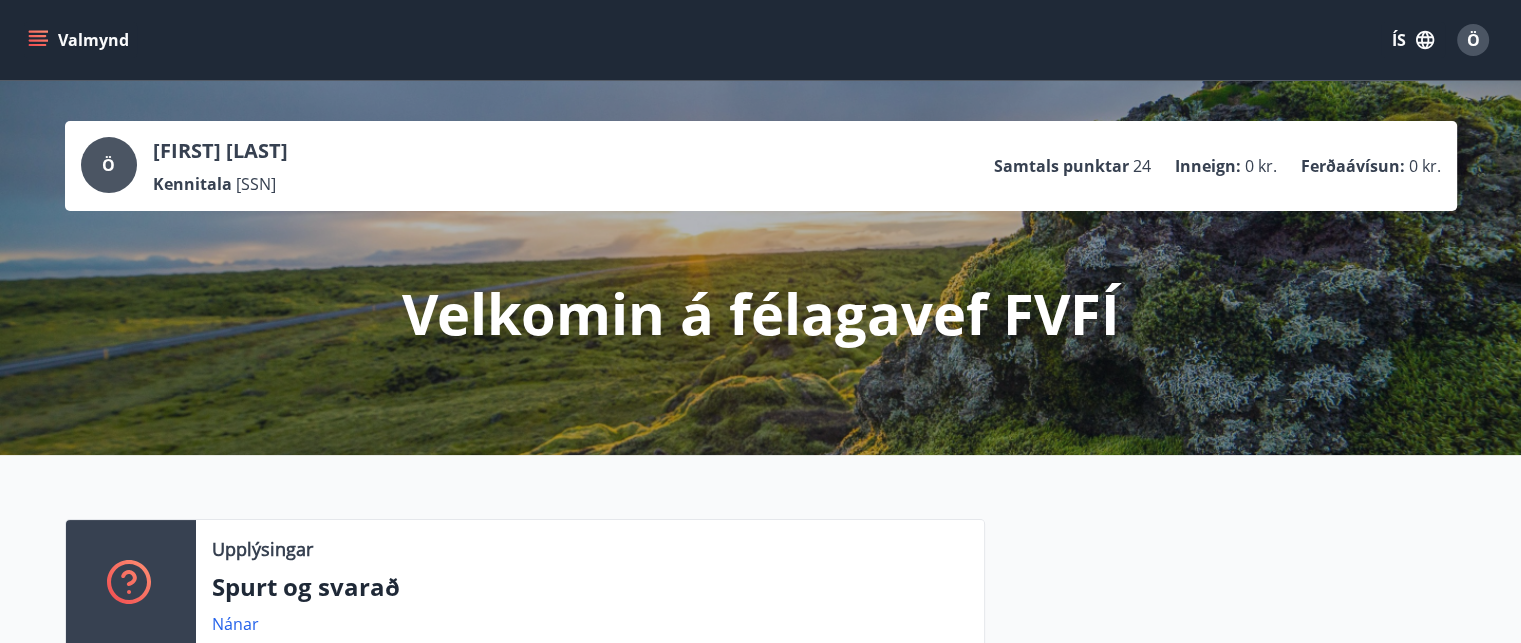click at bounding box center [38, 40] 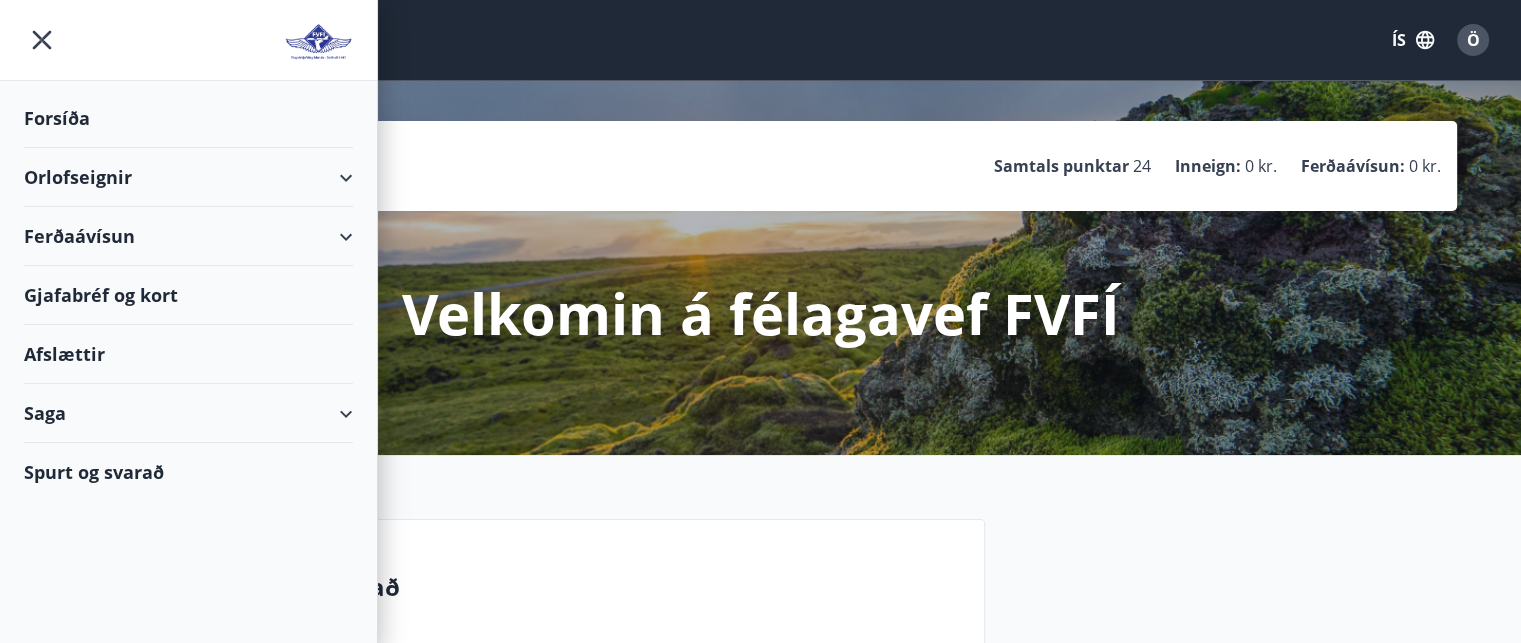 click on "Orlofseignir" at bounding box center [188, 177] 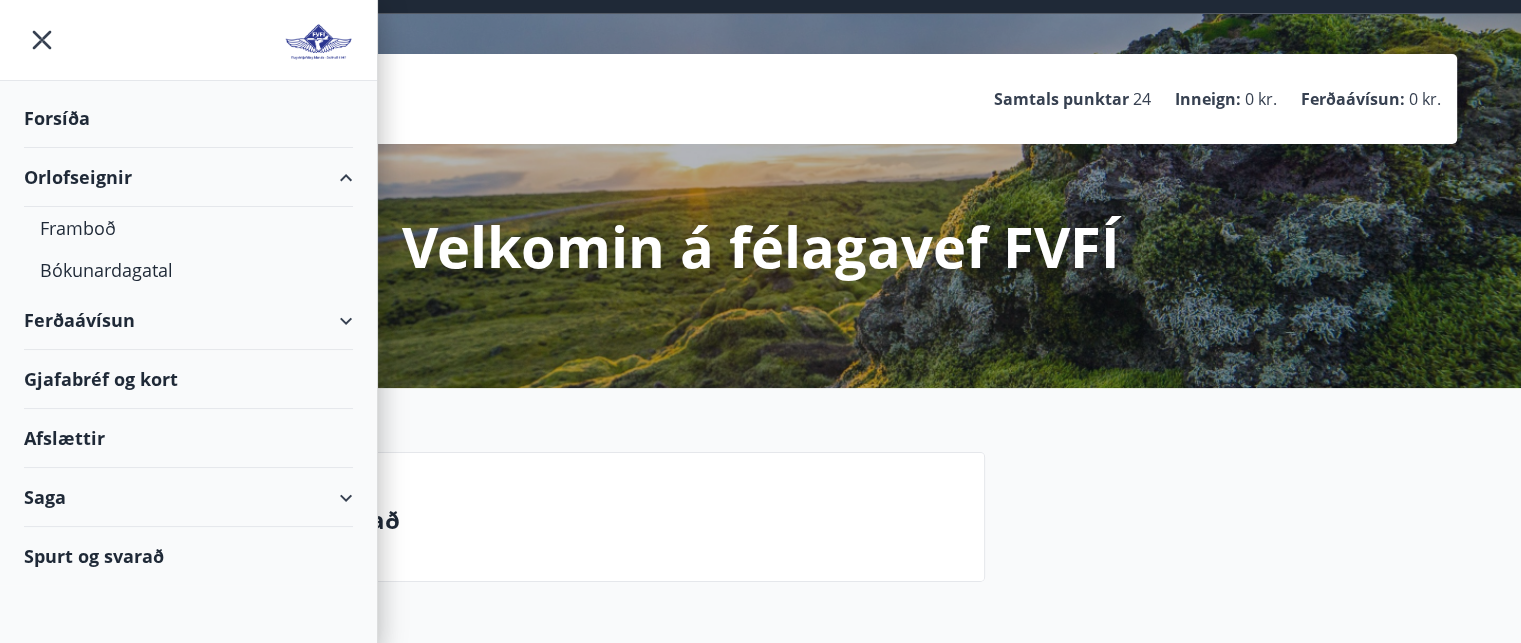 scroll, scrollTop: 100, scrollLeft: 0, axis: vertical 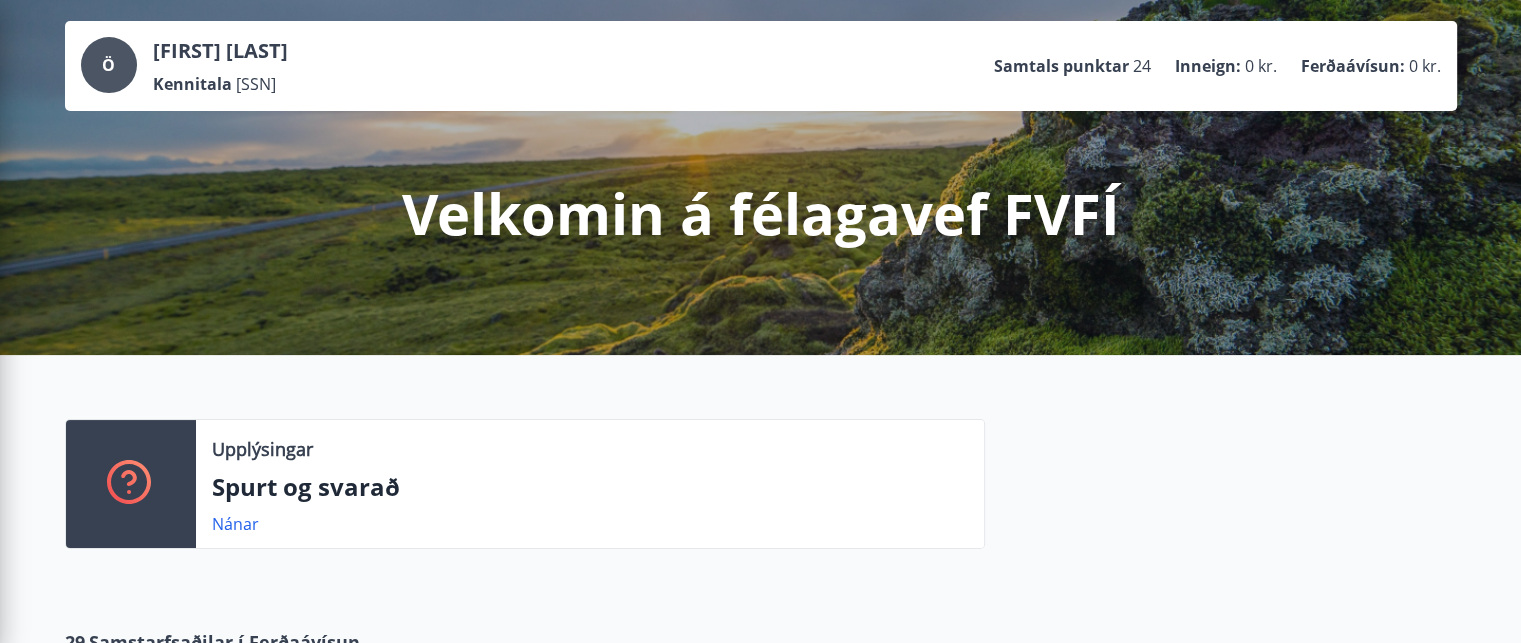 click on "Upplýsingar" at bounding box center (590, 449) 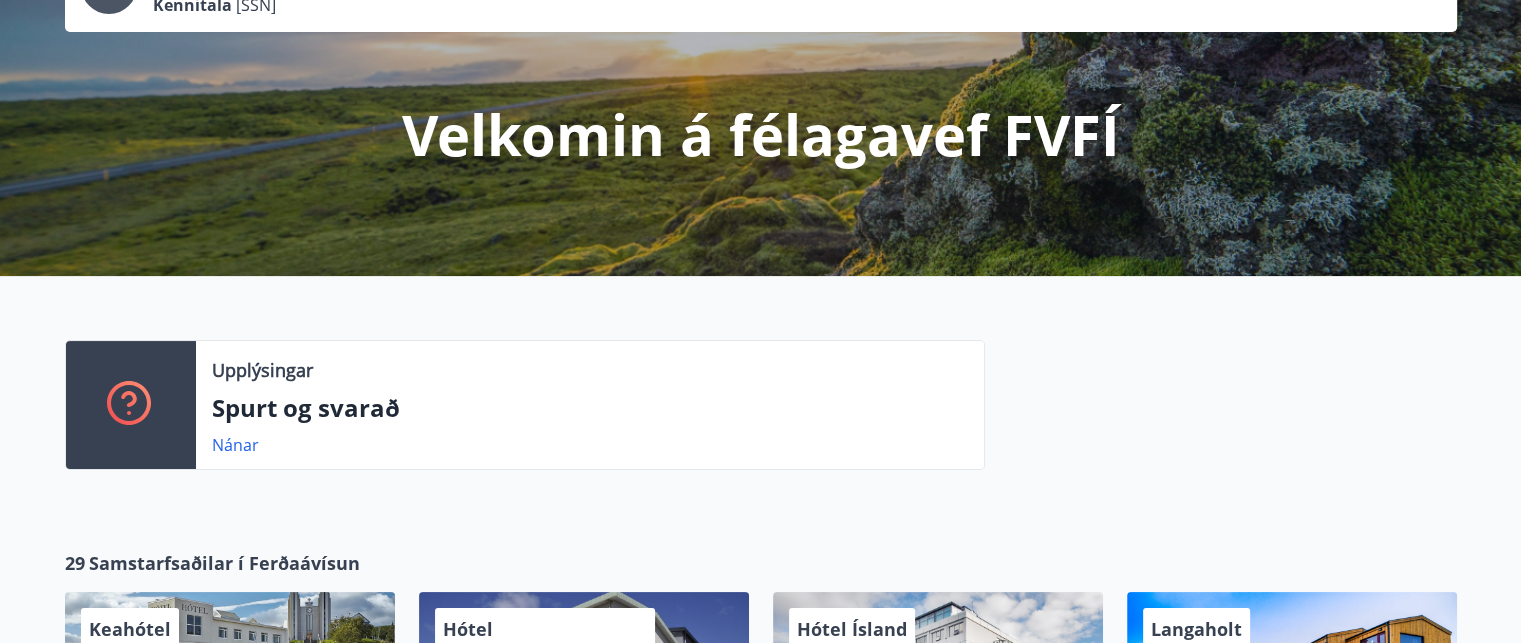 scroll, scrollTop: 0, scrollLeft: 0, axis: both 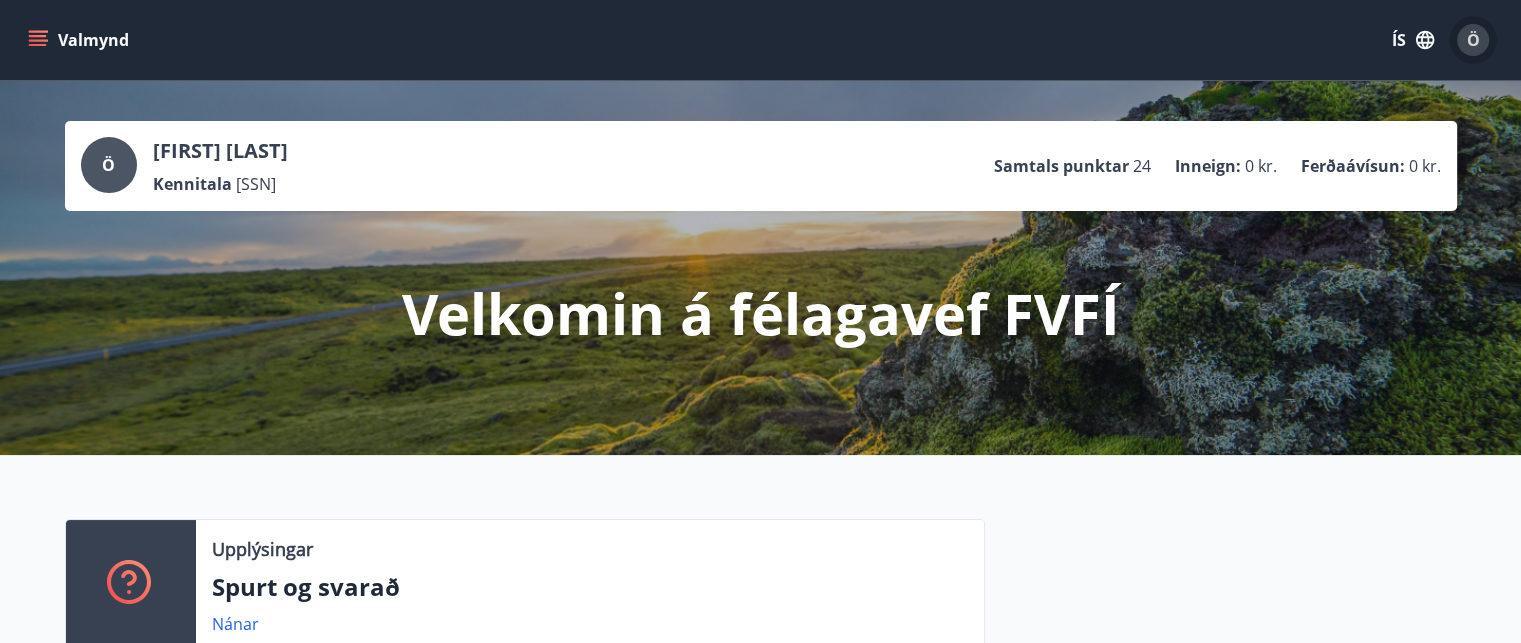click on "Ö" at bounding box center (1473, 40) 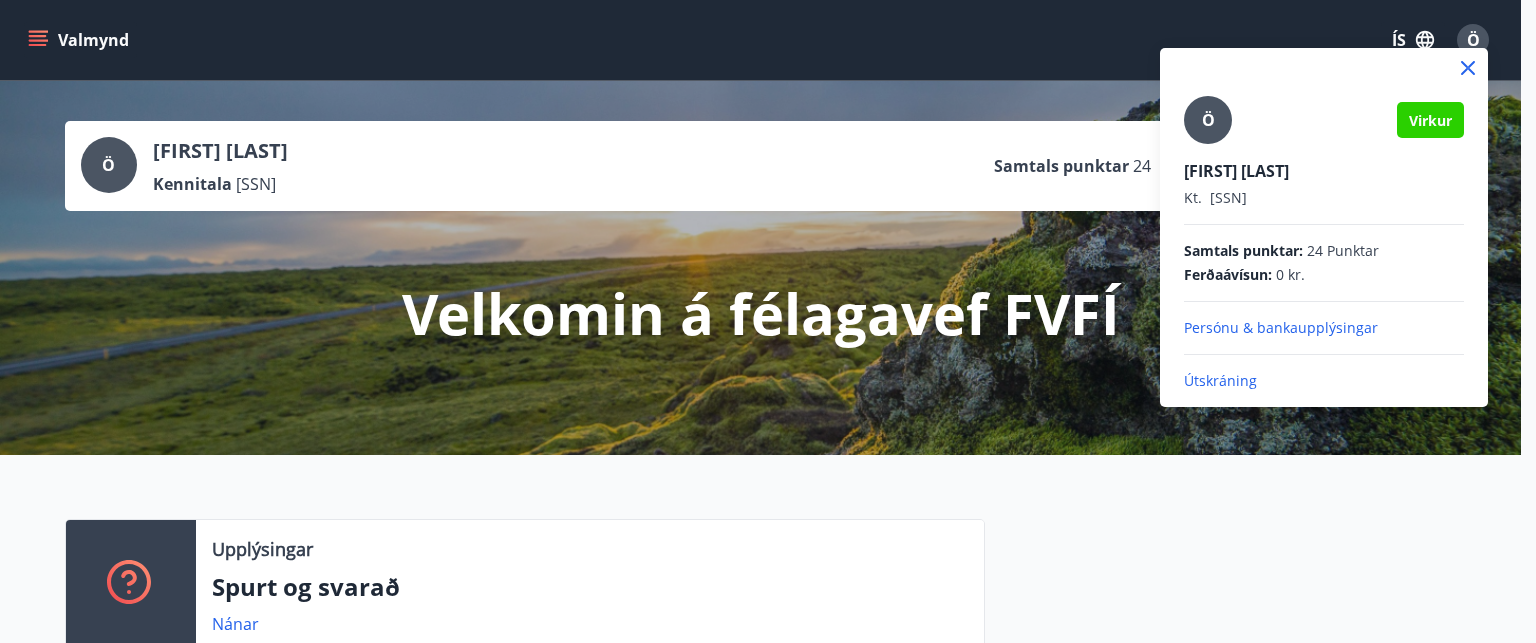 click at bounding box center (768, 321) 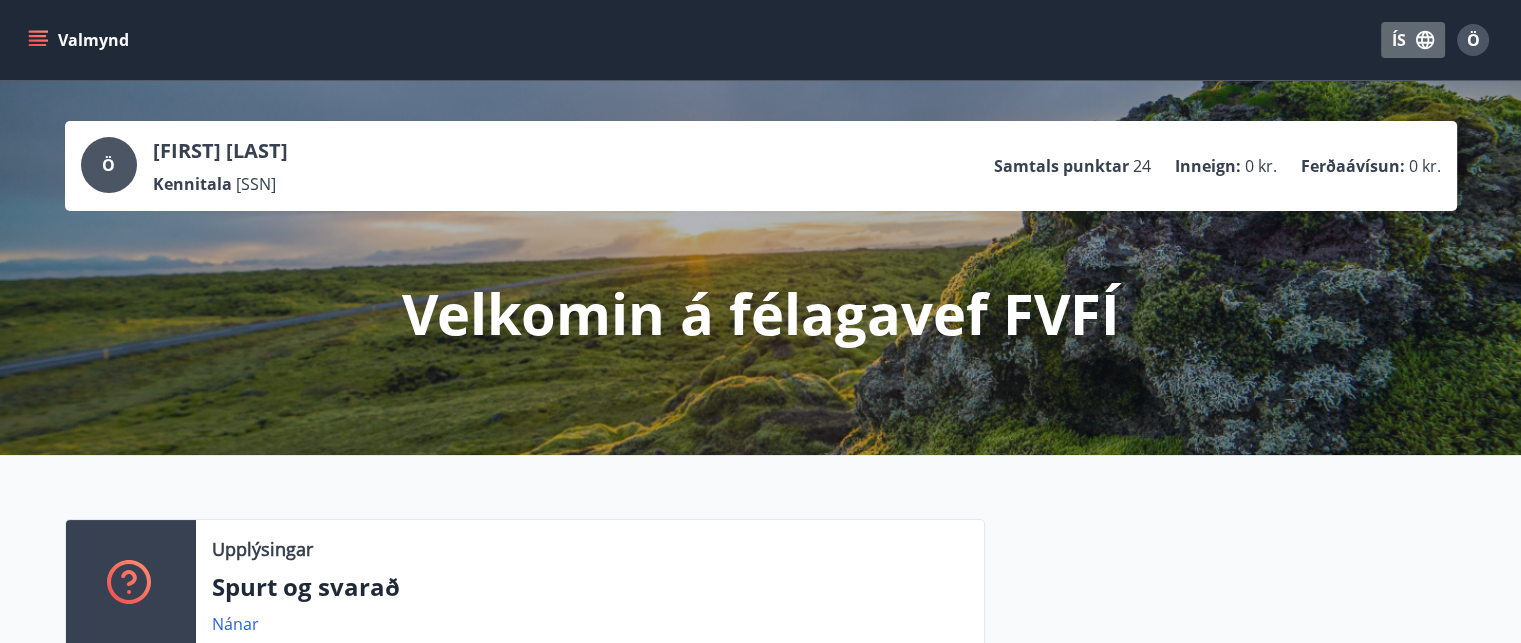 click on "ÍS" at bounding box center [1413, 40] 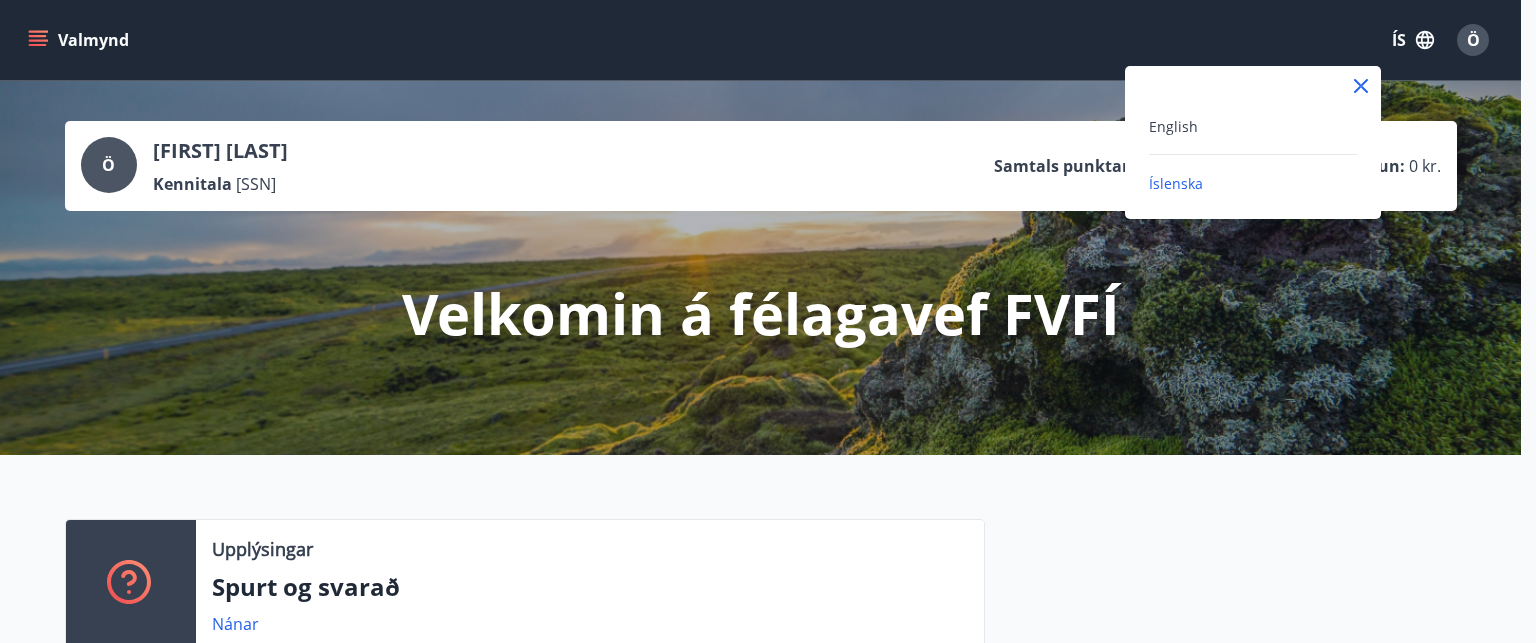 click at bounding box center (768, 321) 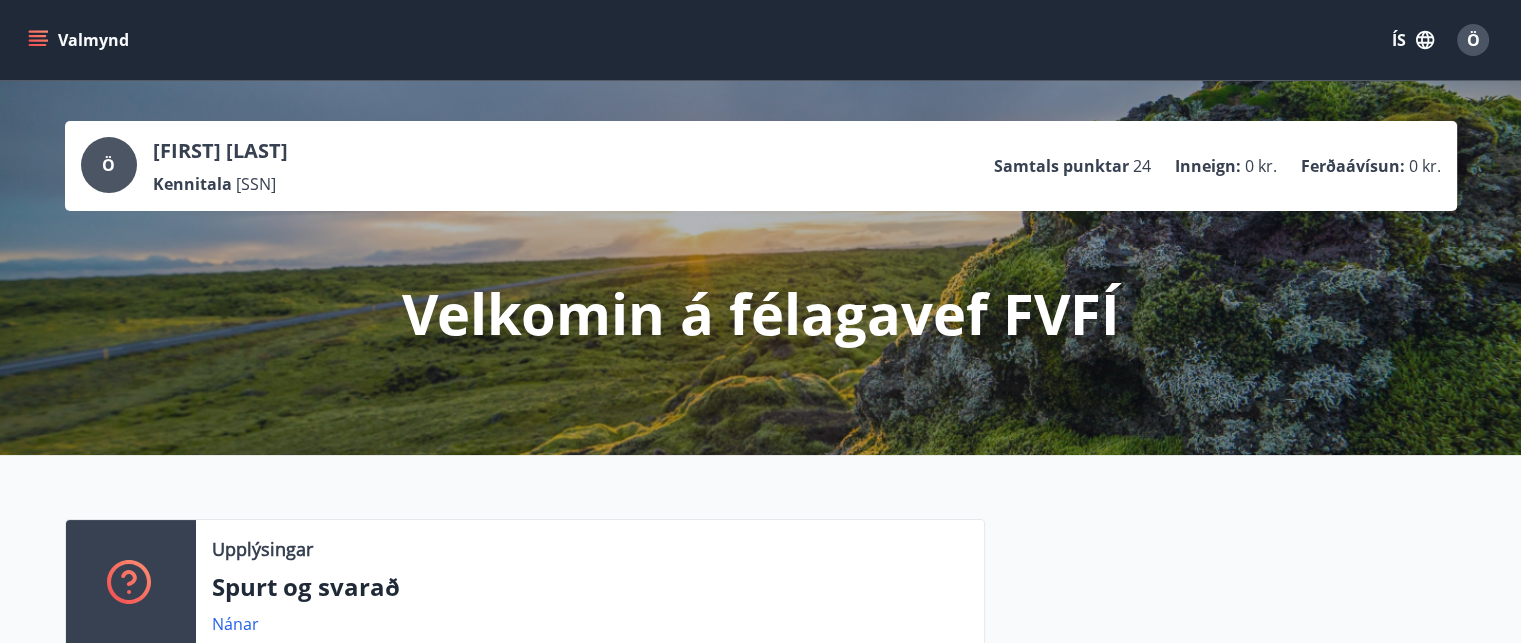 scroll, scrollTop: 0, scrollLeft: 0, axis: both 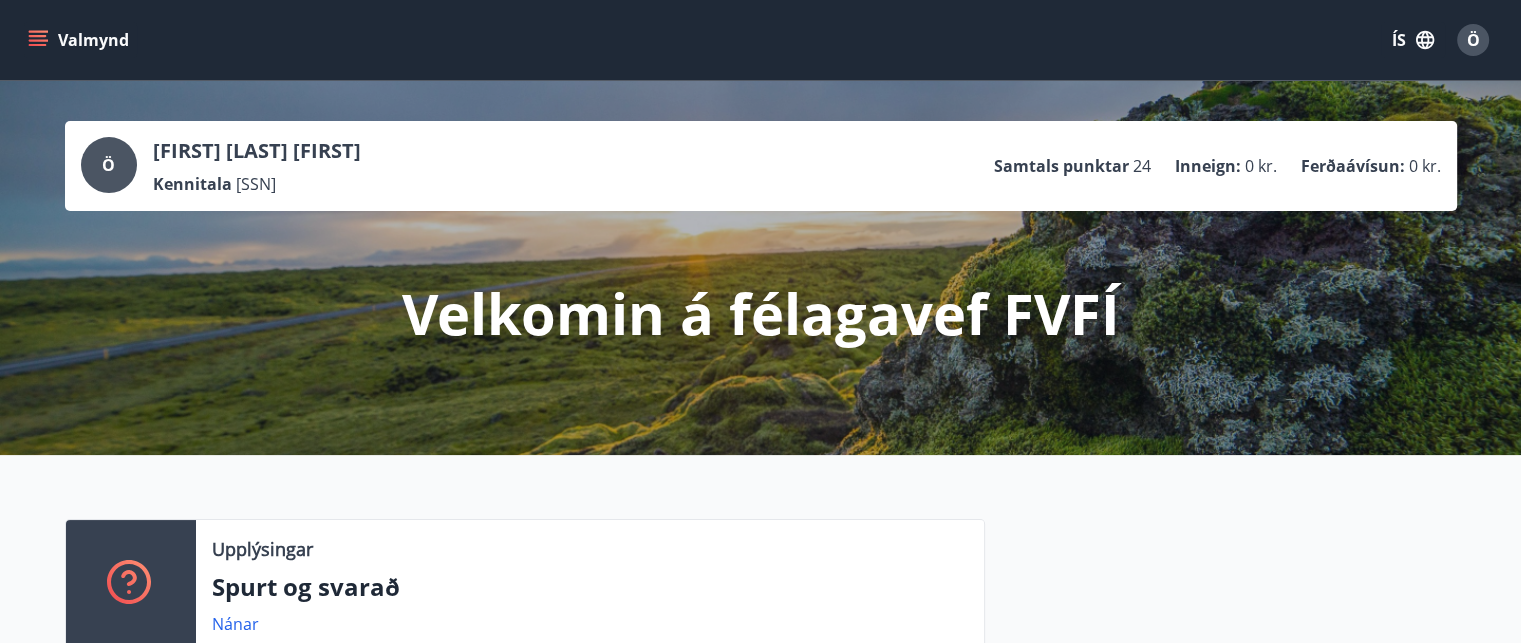click on "Velkomin á félagavef FVFÍ" at bounding box center (761, 313) 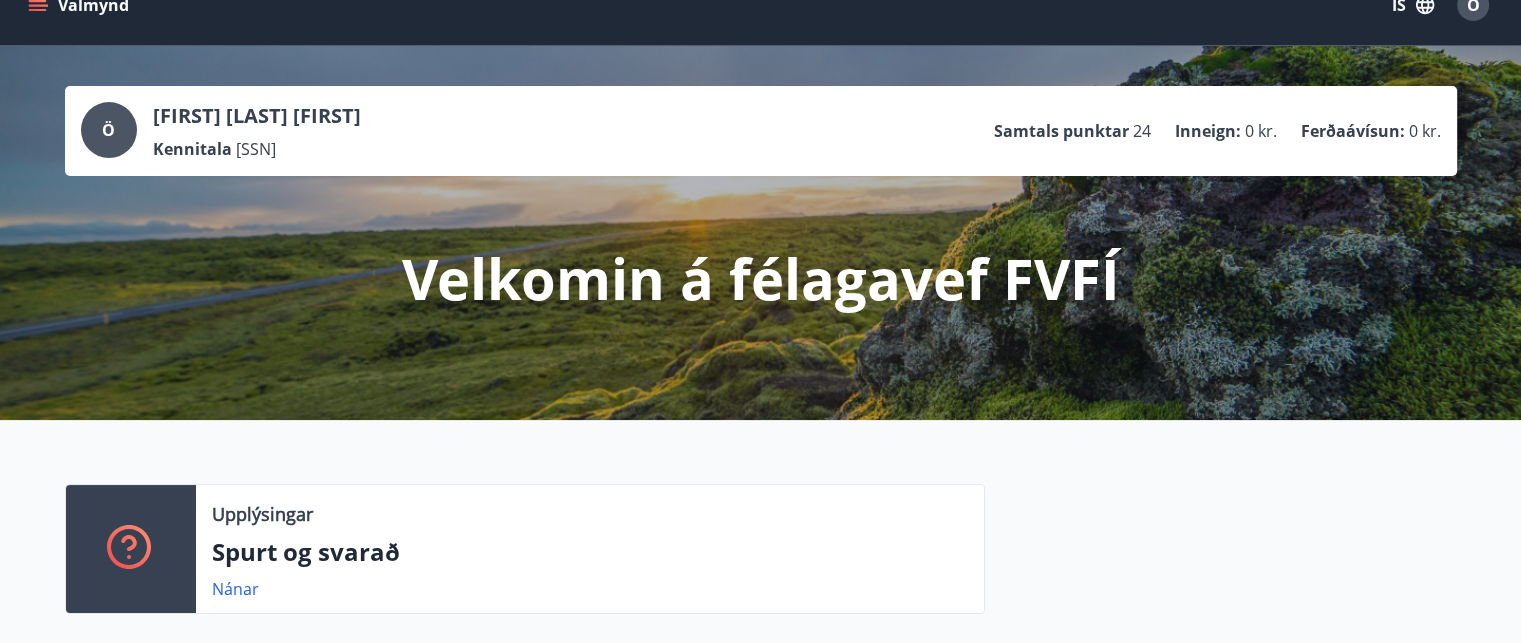 scroll, scrollTop: 0, scrollLeft: 0, axis: both 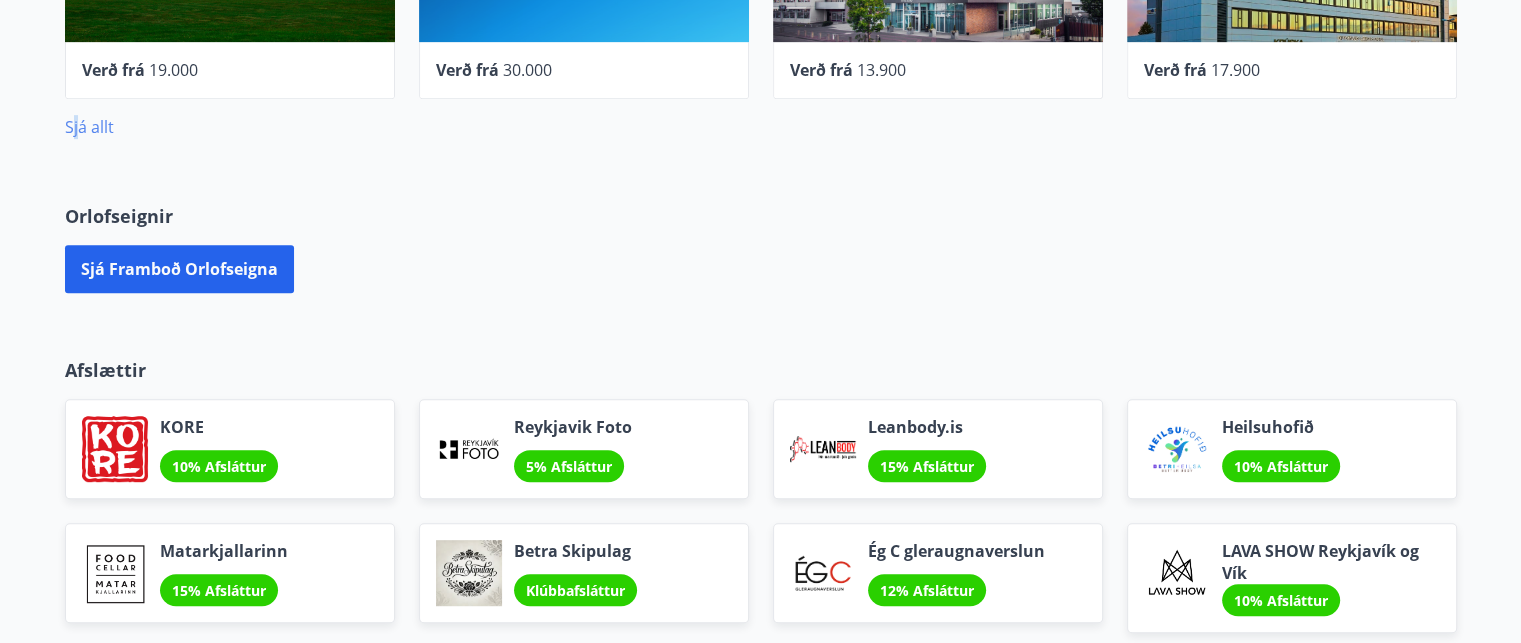 click on "Sjá allt" at bounding box center (89, 127) 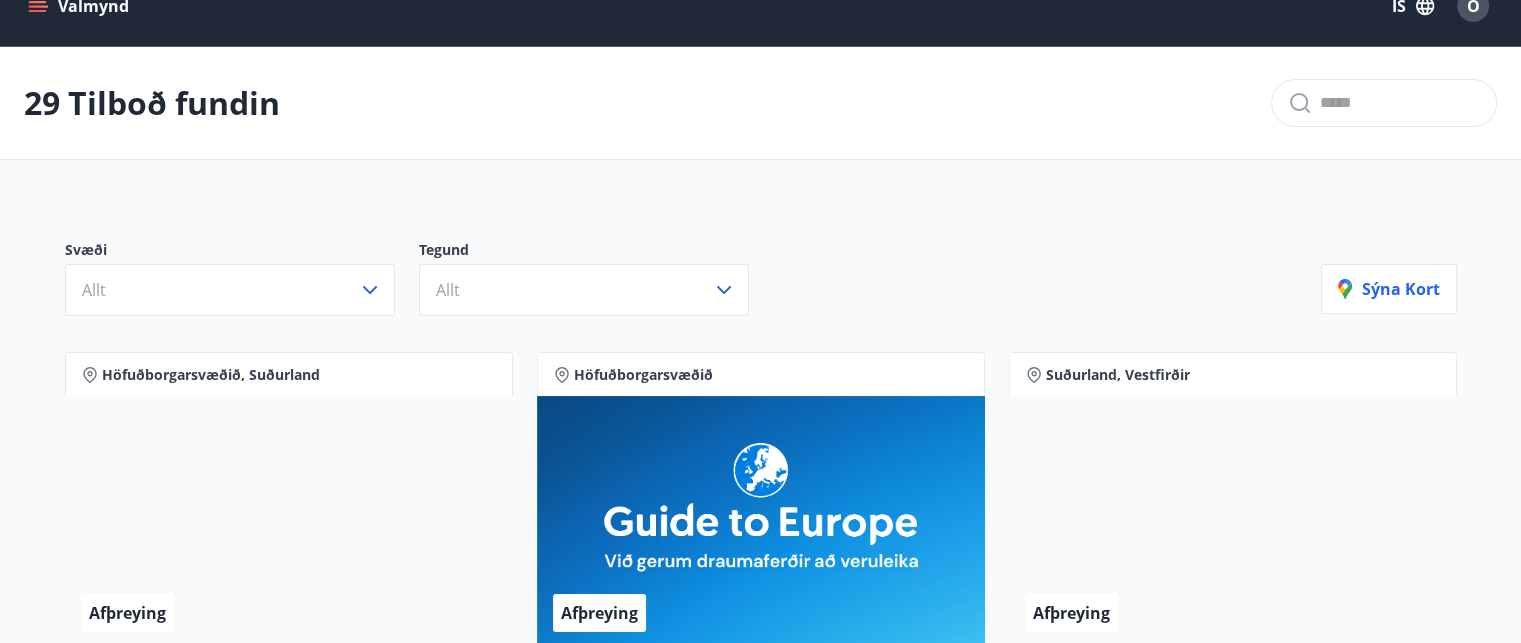 scroll, scrollTop: 0, scrollLeft: 0, axis: both 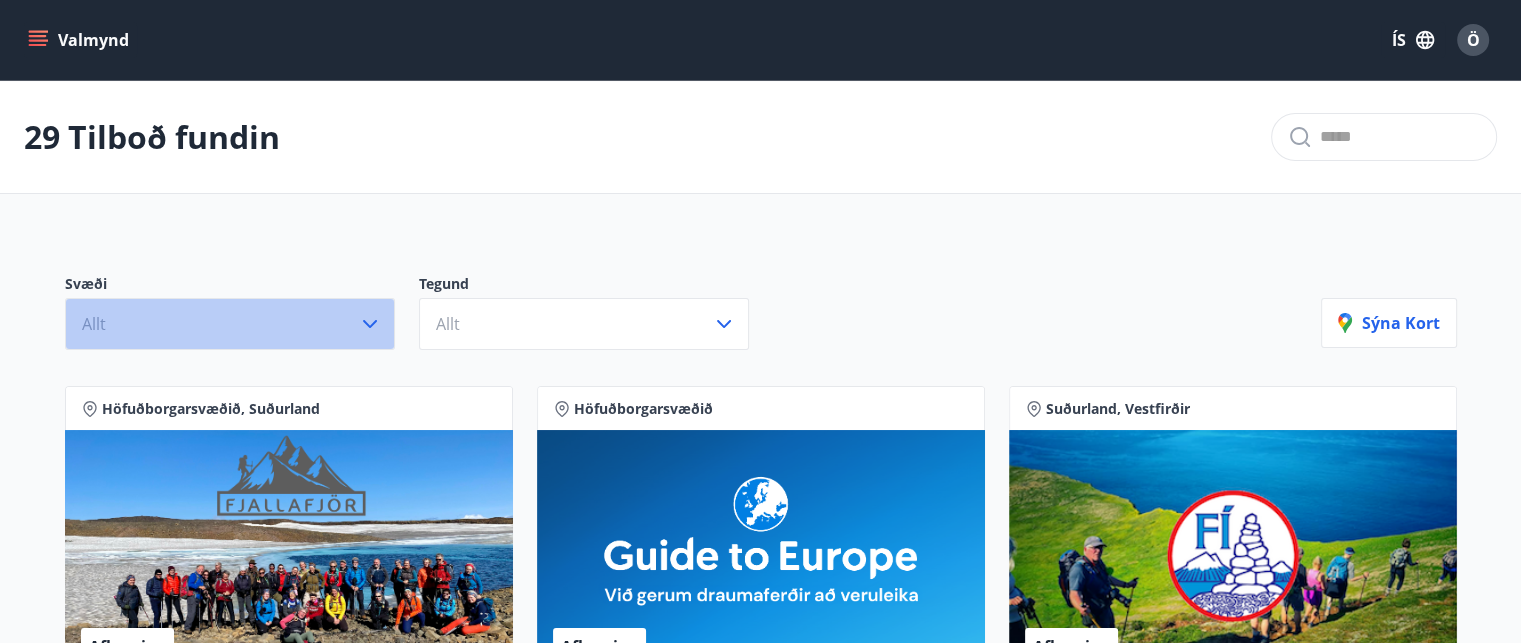 click at bounding box center [370, 324] 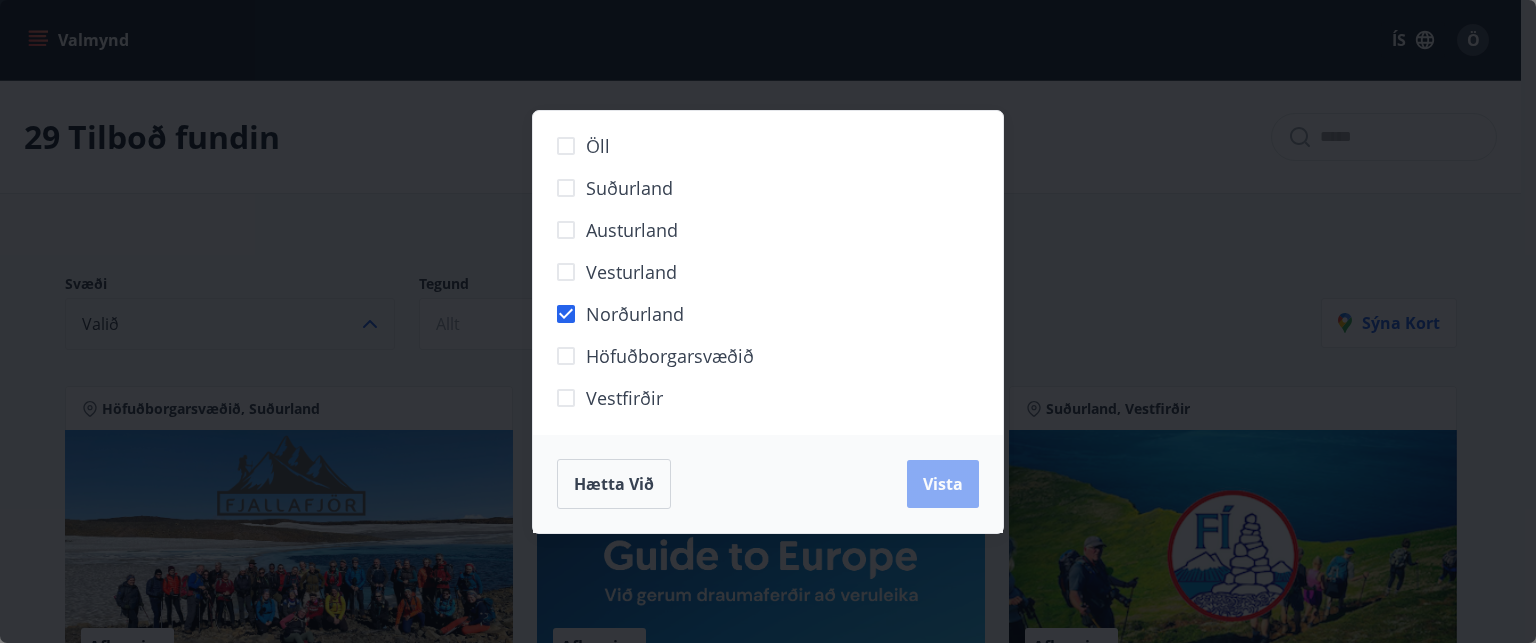 click on "Vista" at bounding box center [943, 484] 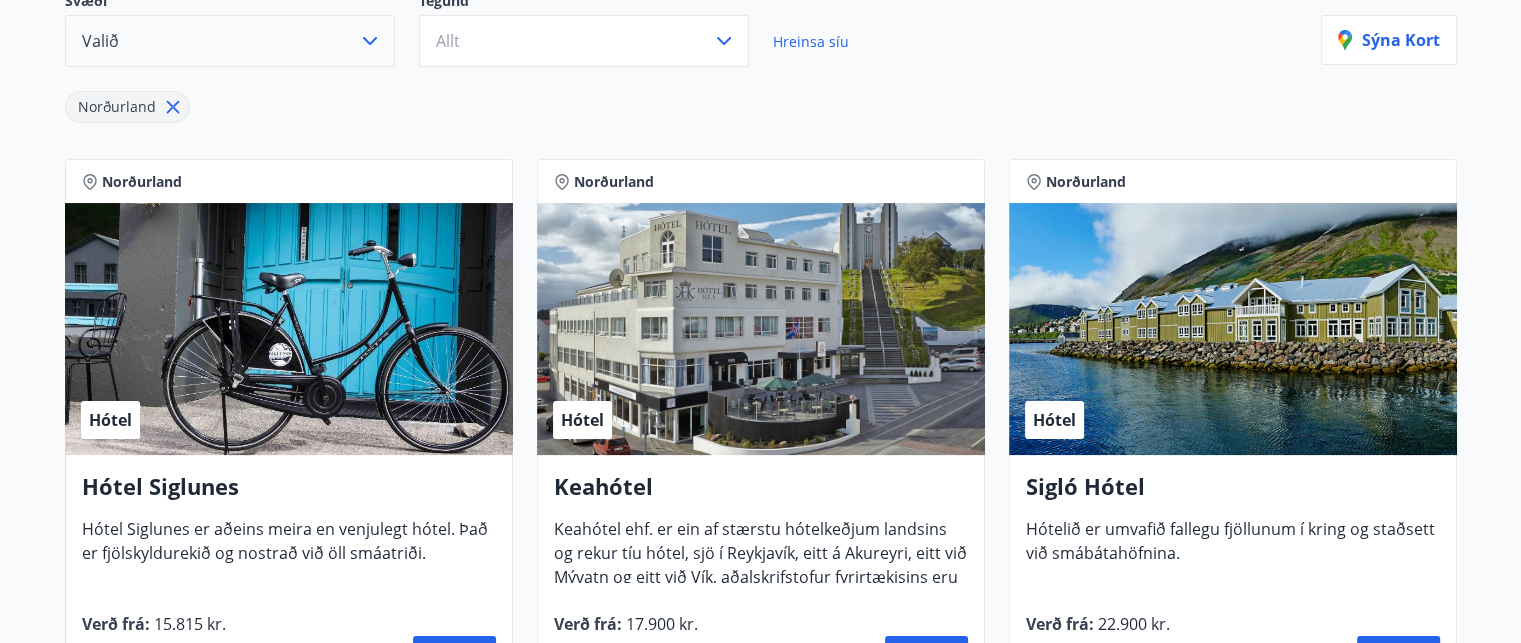 scroll, scrollTop: 0, scrollLeft: 0, axis: both 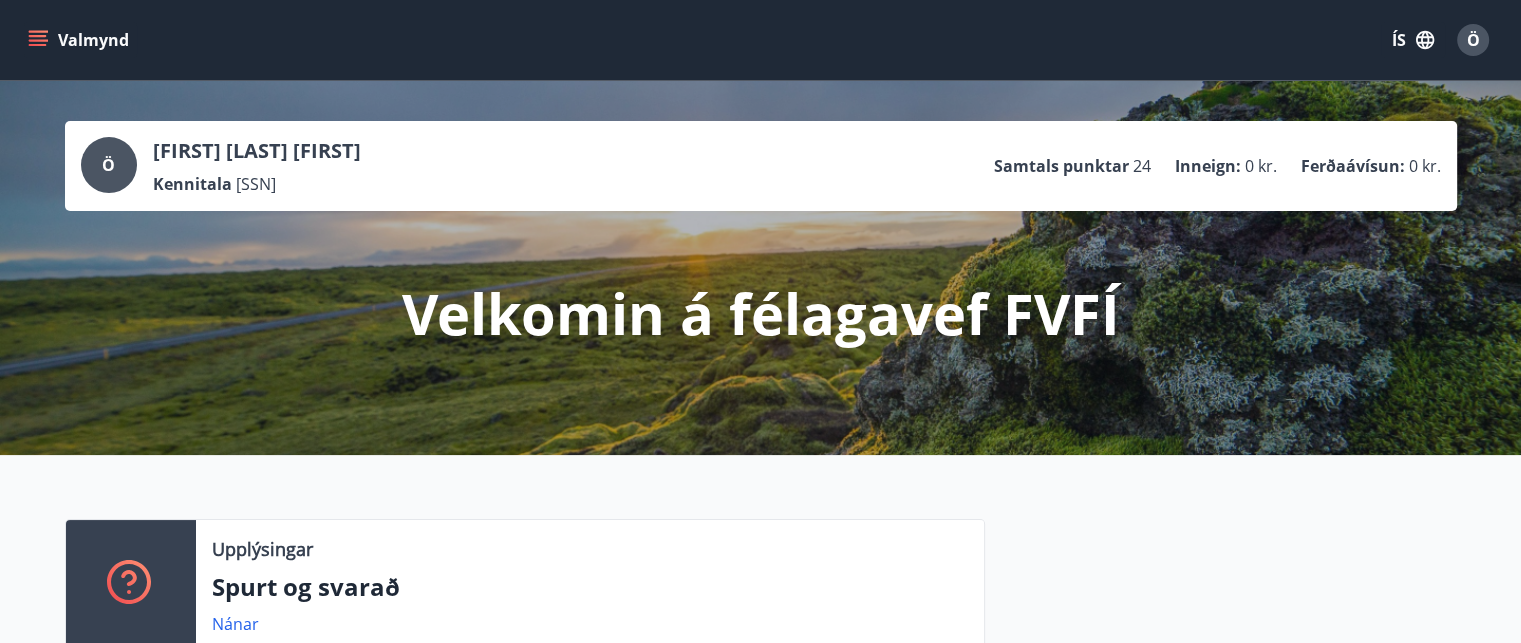 click on "Samtals punktar" at bounding box center (1061, 166) 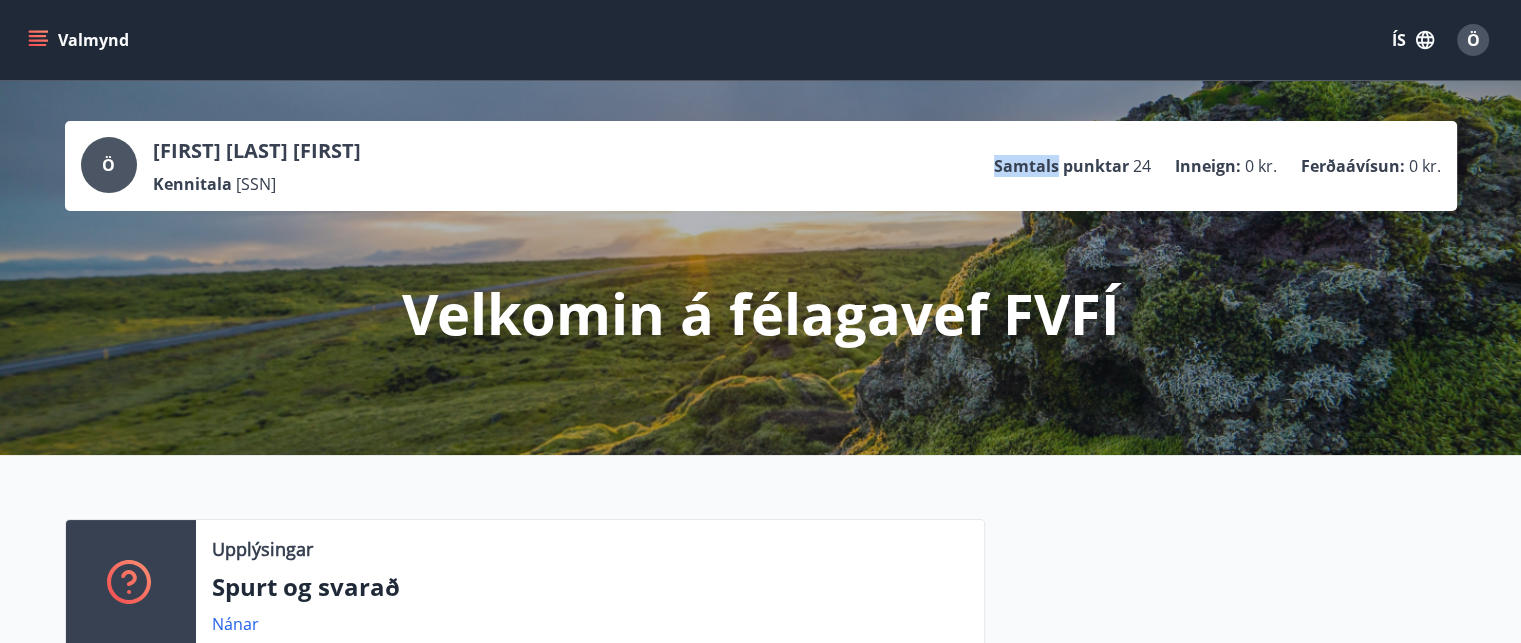 drag, startPoint x: 1030, startPoint y: 165, endPoint x: 977, endPoint y: 180, distance: 55.081757 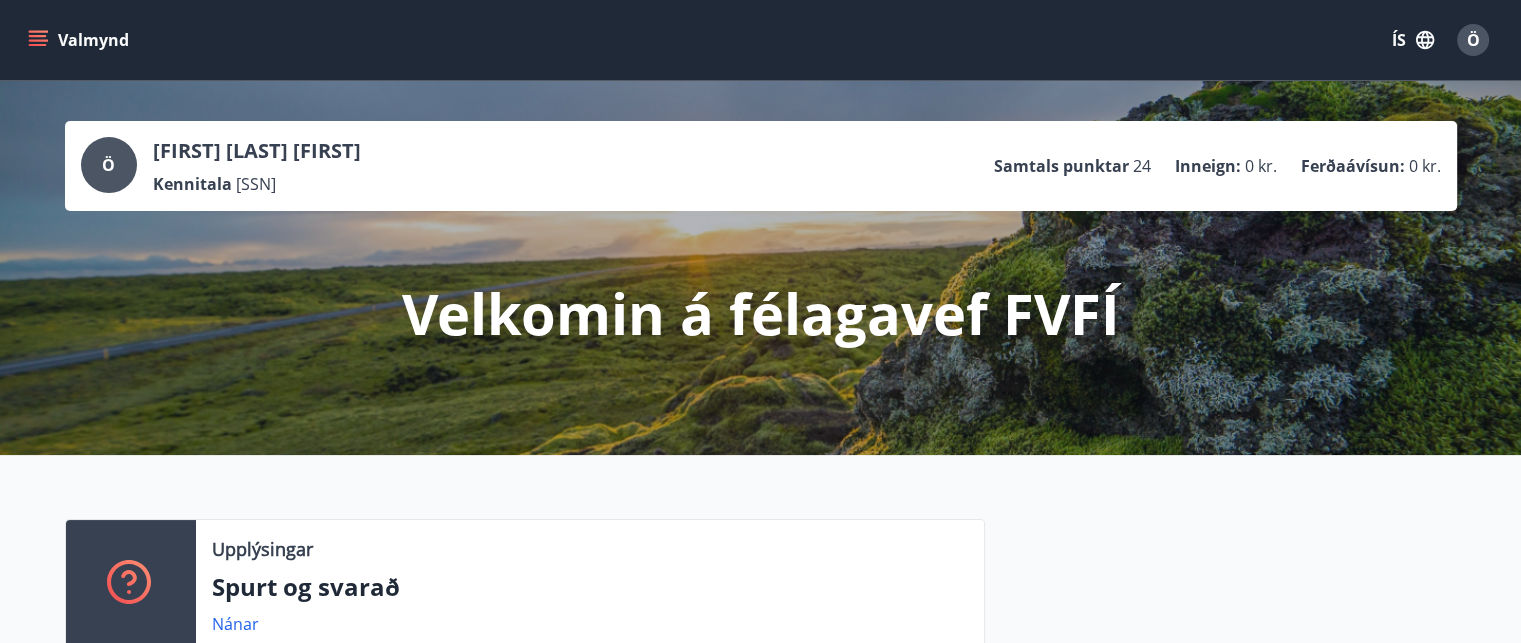 click on "[FIRST] [LAST] [FIRST]" at bounding box center (257, 151) 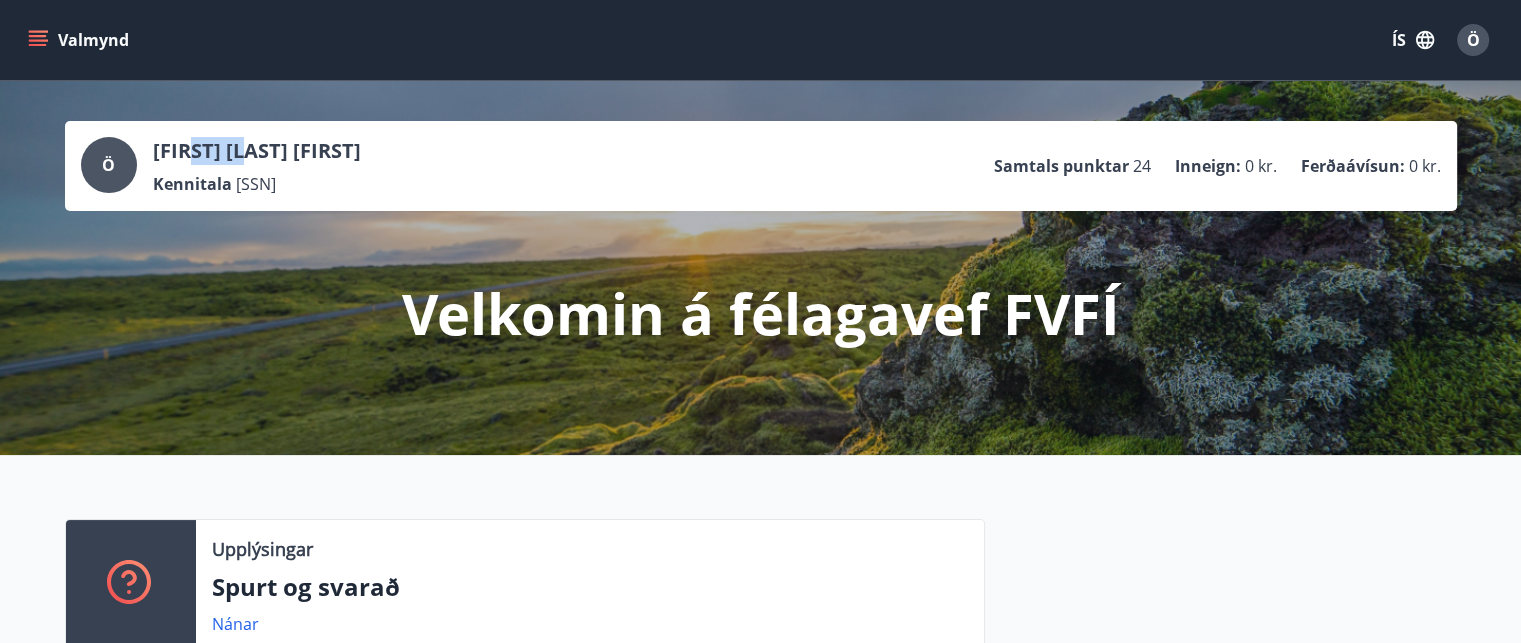 drag, startPoint x: 238, startPoint y: 149, endPoint x: 127, endPoint y: 166, distance: 112.29426 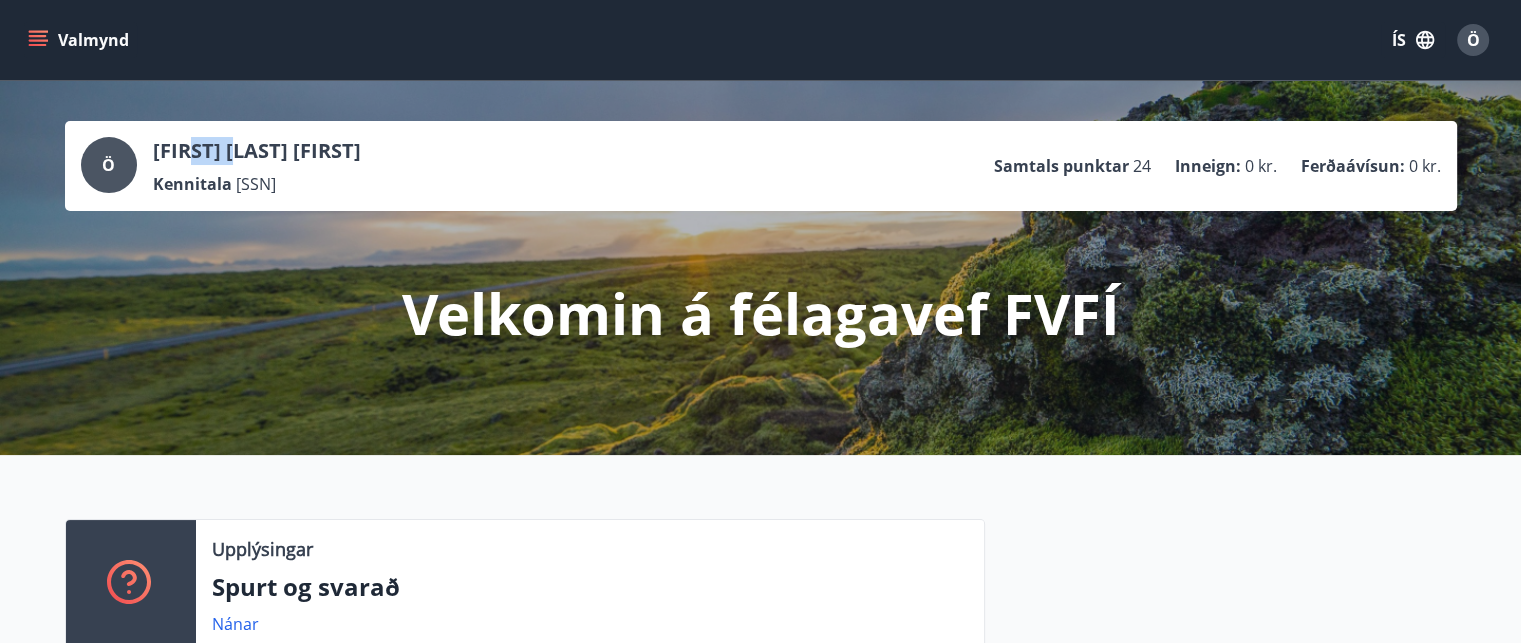 click on "Ö" at bounding box center (109, 165) 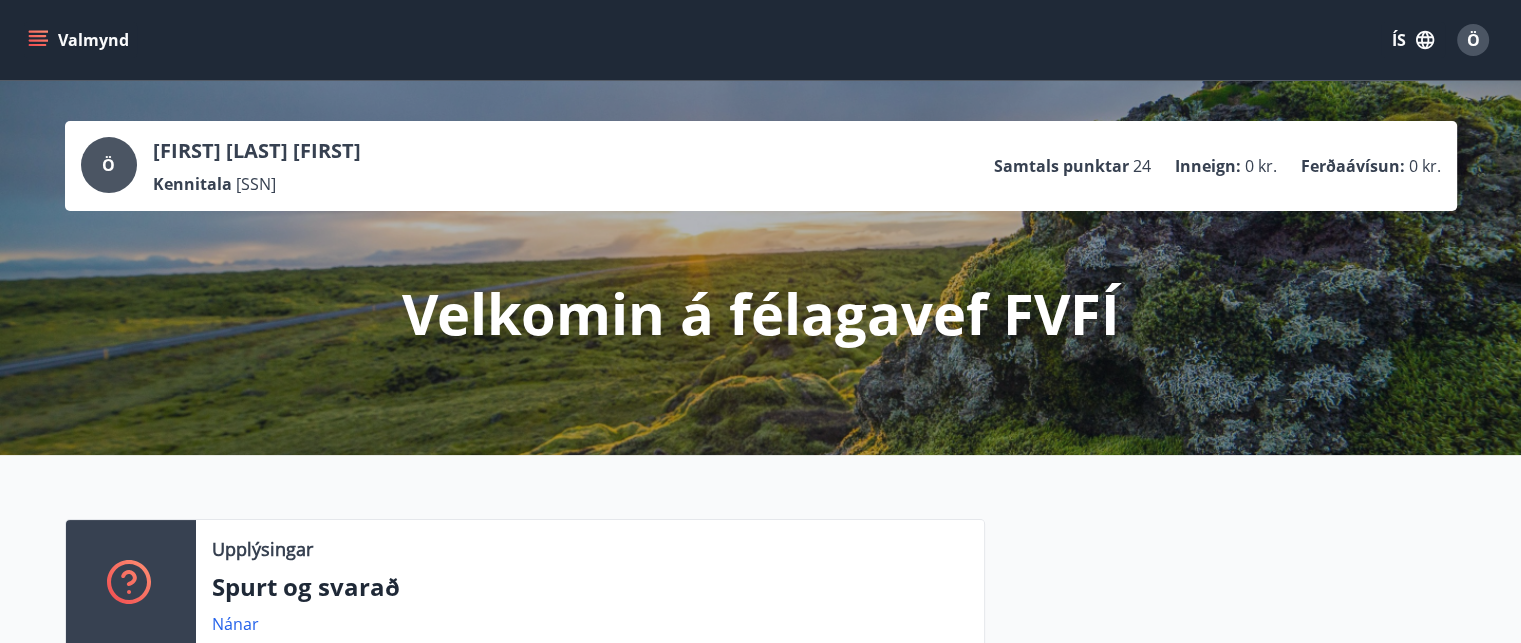 click on "[FIRST] [LAST] [FIRST] [LAST] Kennitala [SSN] Samtals punktar 24 Inneign : 0 kr. Ferðaávísun : 0 kr." at bounding box center (761, 166) 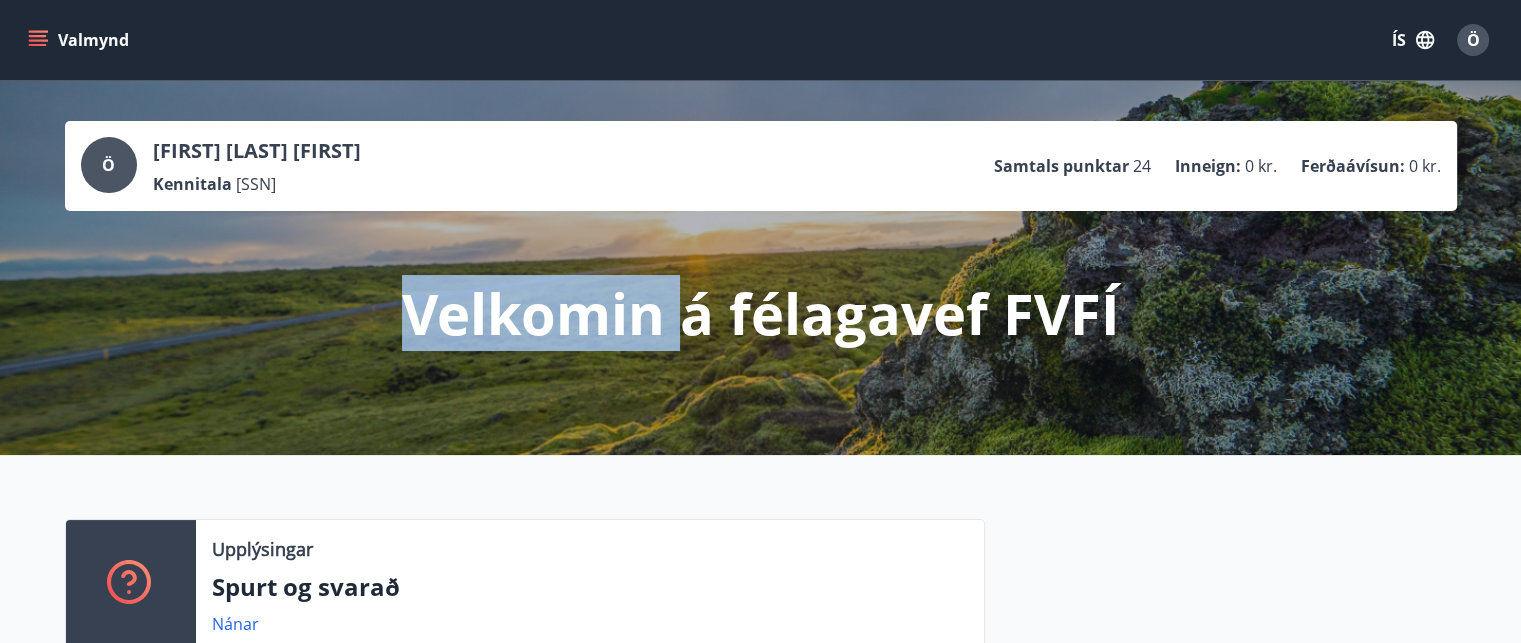 click on "Velkomin á félagavef FVFÍ" at bounding box center [761, 313] 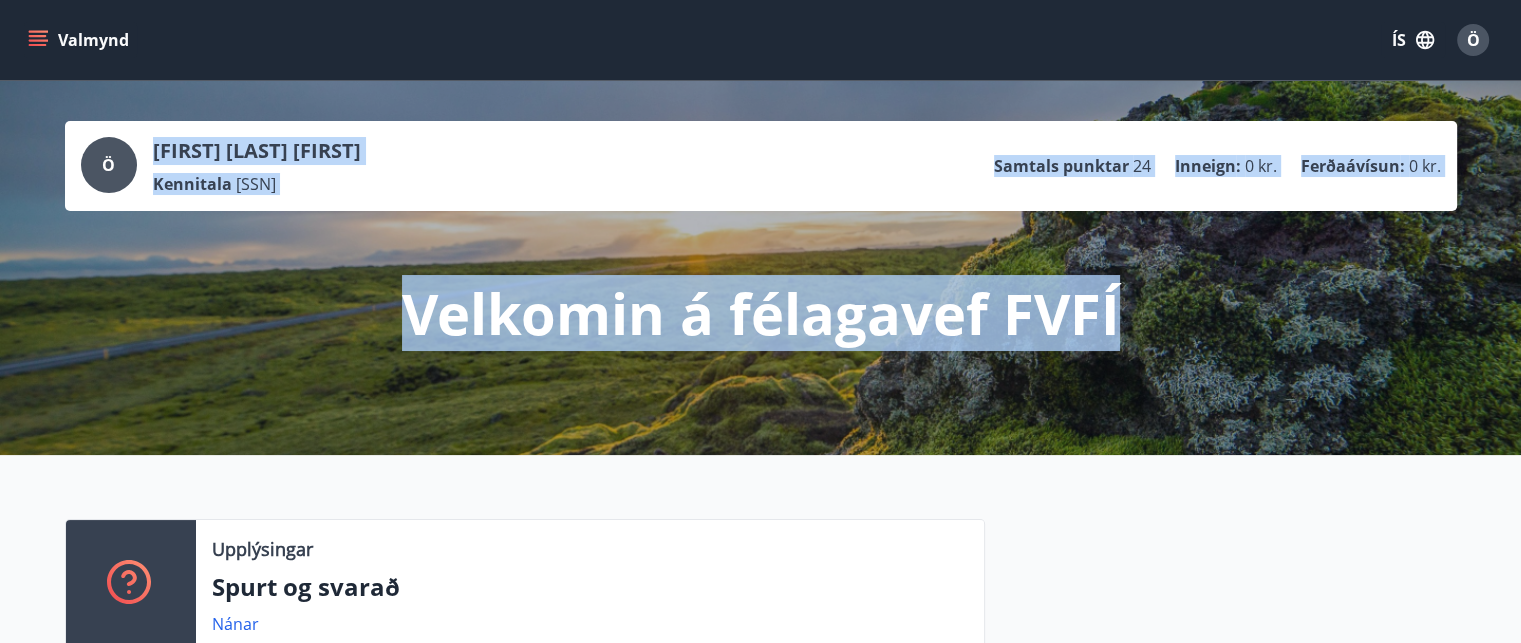 drag, startPoint x: 1387, startPoint y: 263, endPoint x: 1264, endPoint y: 323, distance: 136.85394 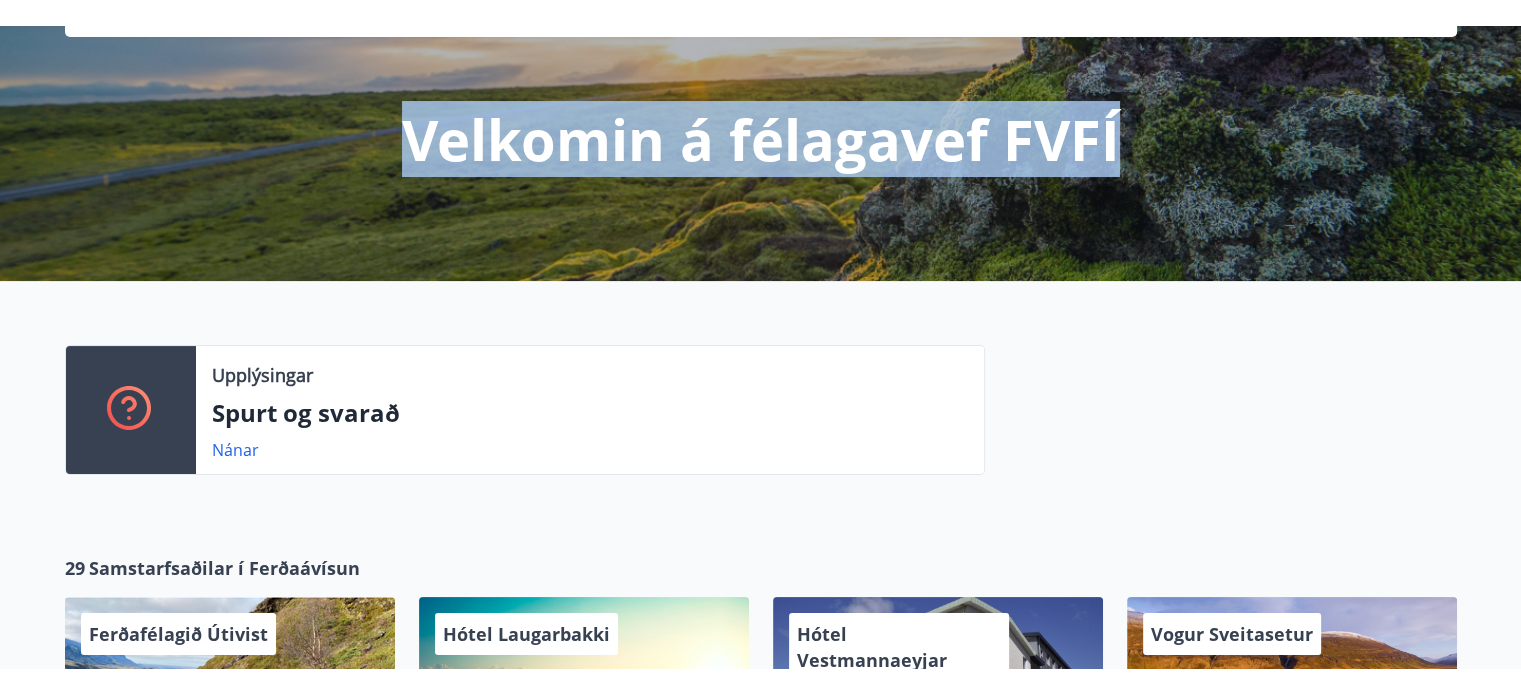 scroll, scrollTop: 0, scrollLeft: 0, axis: both 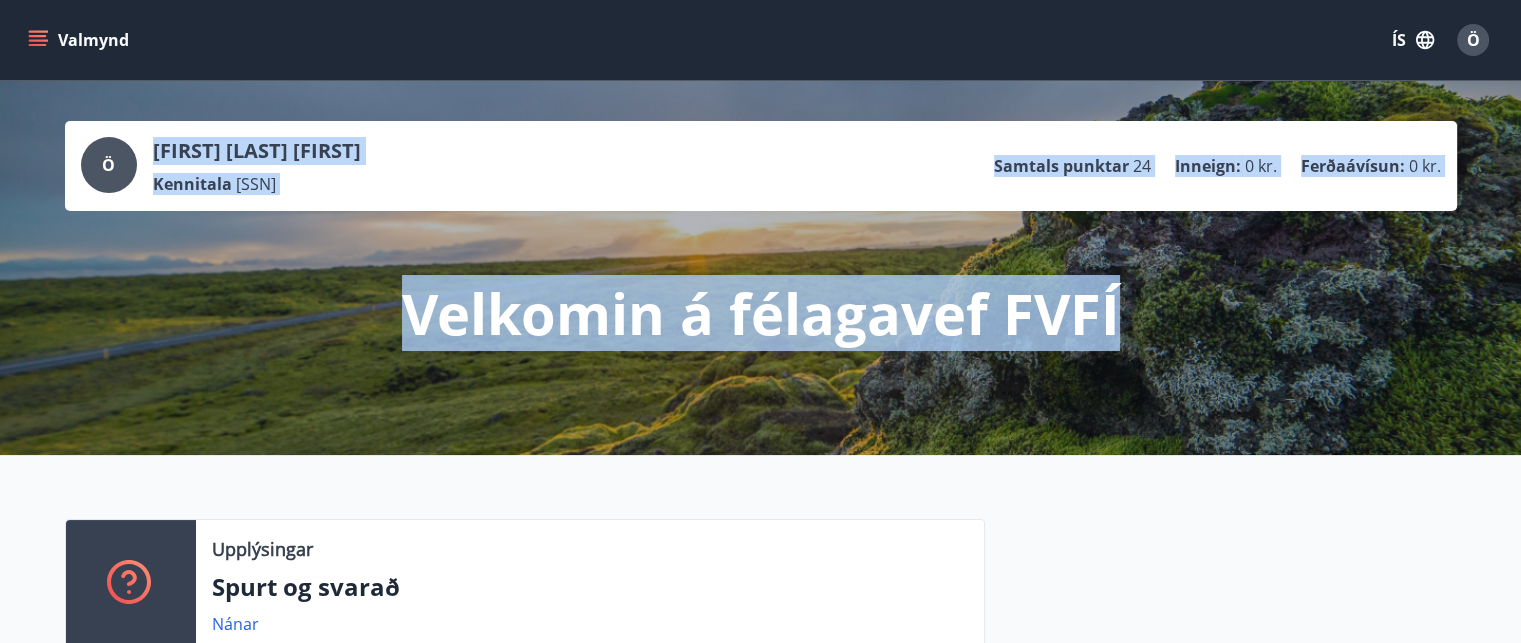 click on "Velkomin á félagavef FVFÍ" at bounding box center (761, 301) 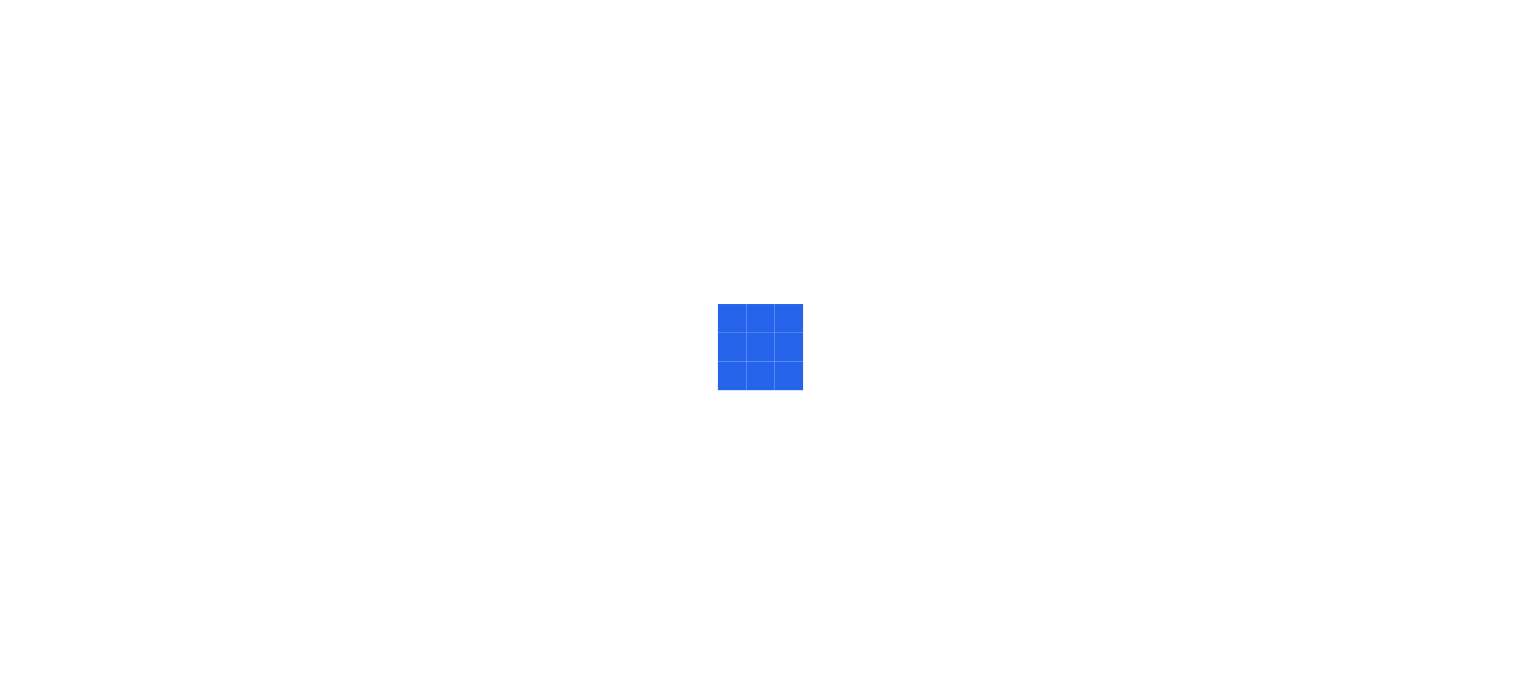 scroll, scrollTop: 0, scrollLeft: 0, axis: both 